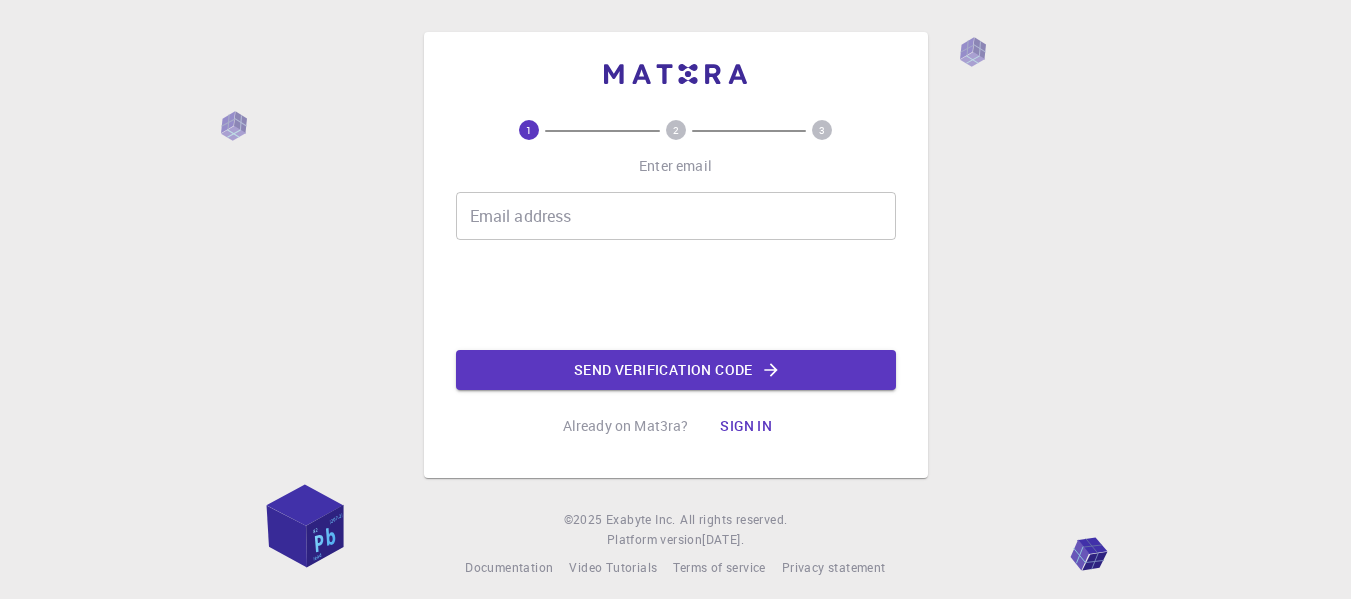 scroll, scrollTop: 0, scrollLeft: 0, axis: both 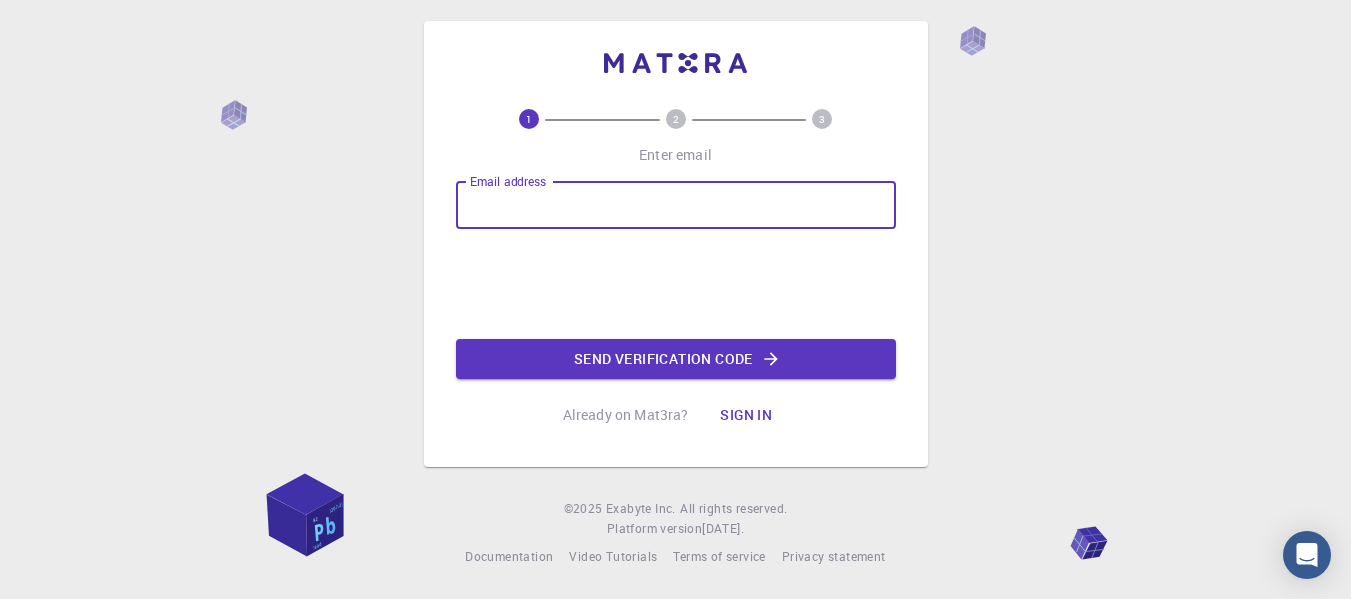 click on "Email address" at bounding box center [676, 205] 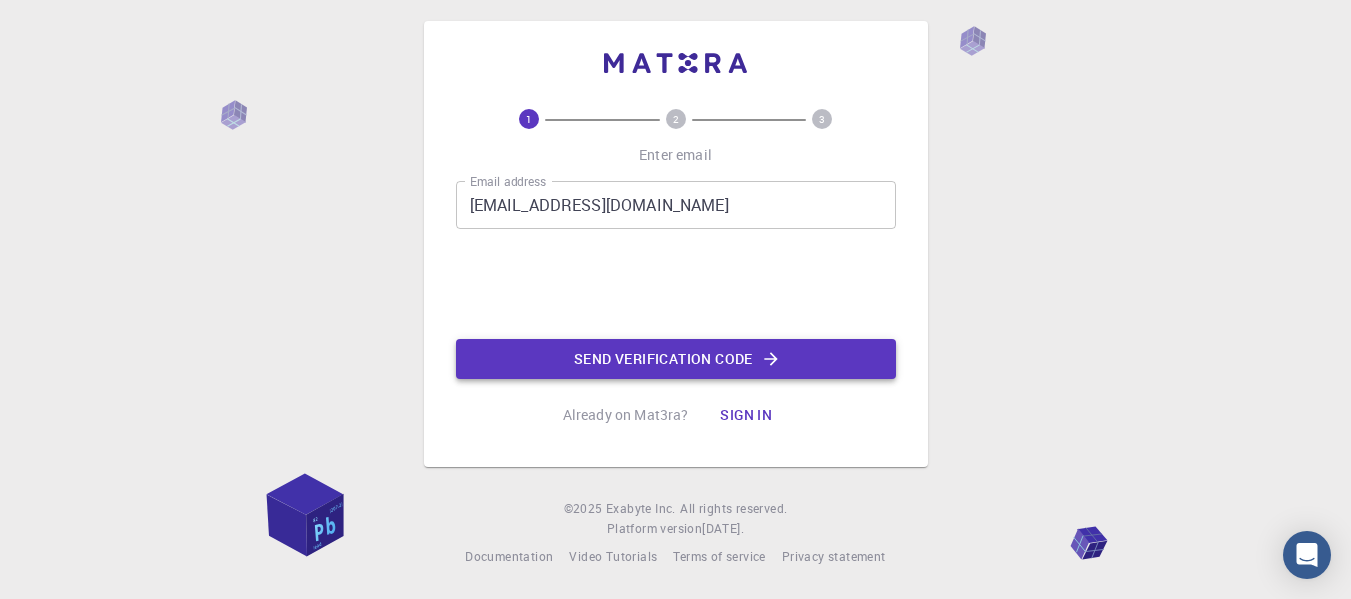 click on "Send verification code" 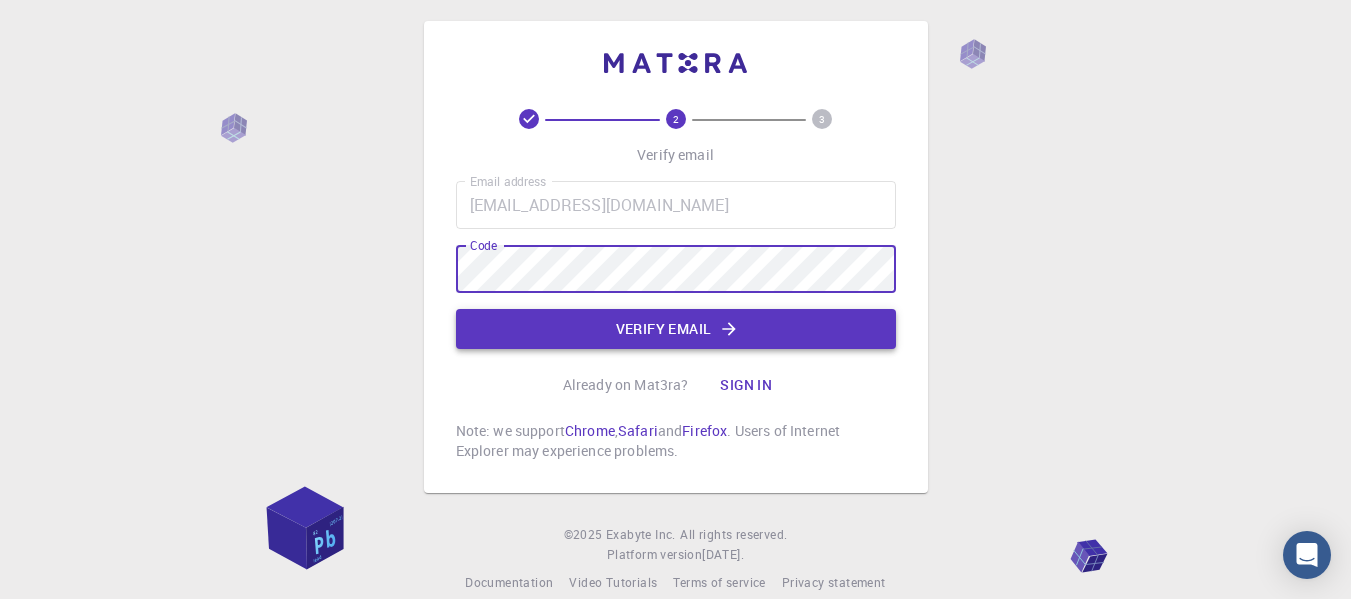 click on "Verify email" 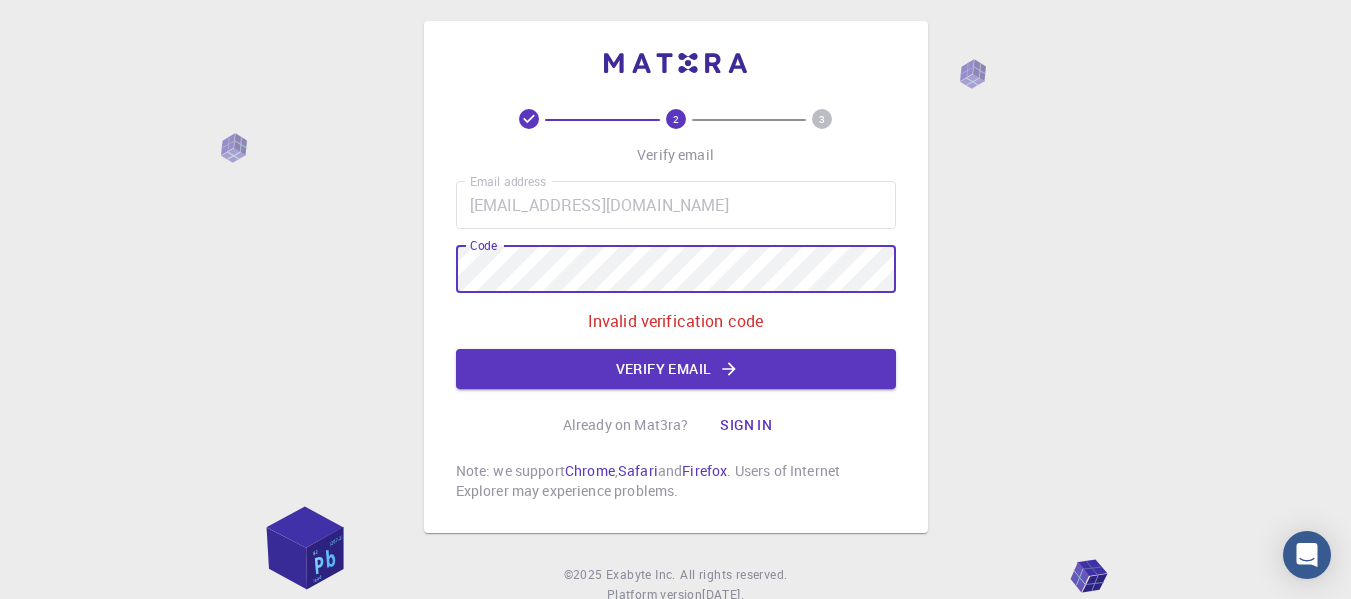 click on "2 3 Verify email Email address [EMAIL_ADDRESS][DOMAIN_NAME] Email address Code Code Invalid verification code Verify email Already on Mat3ra? Sign in Note: we support  Chrome ,  Safari  and  Firefox . Users of Internet Explorer may experience problems. ©  2025   Exabyte Inc.   All rights reserved. Platform version  [DATE] . Documentation Video Tutorials Terms of service Privacy statement" at bounding box center [675, 327] 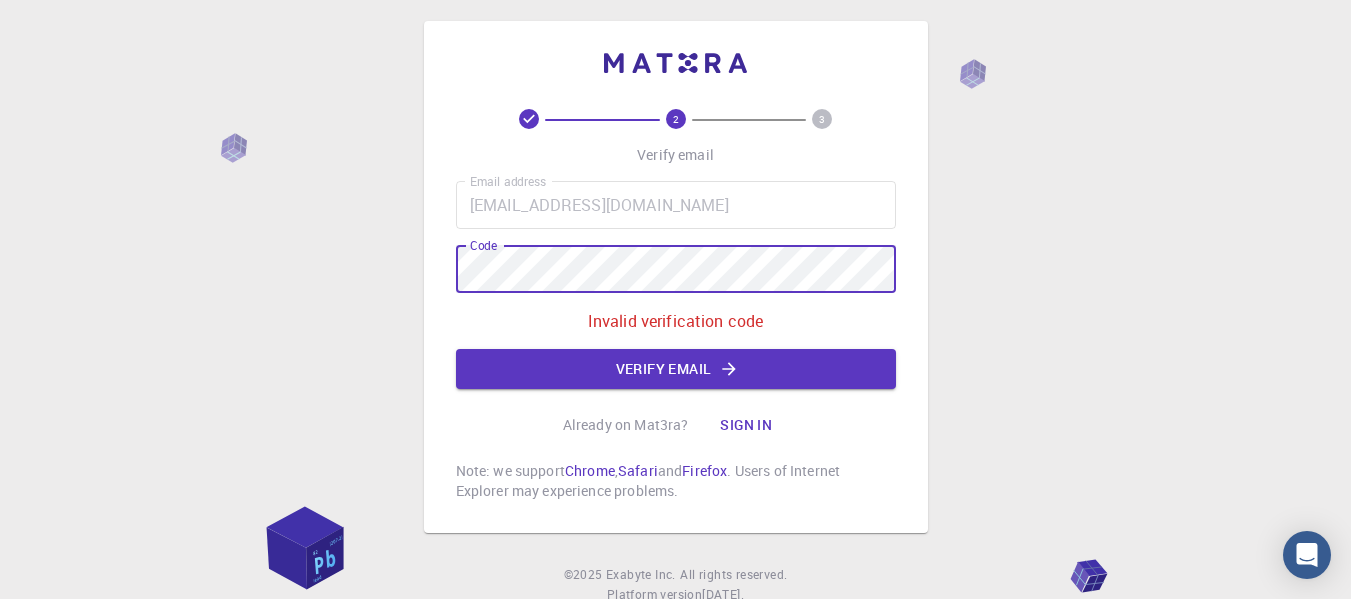 click on "2 3 Verify email Email address [EMAIL_ADDRESS][DOMAIN_NAME] Email address Code Code Invalid verification code Verify email Already on Mat3ra? Sign in Note: we support  Chrome ,  Safari  and  Firefox . Users of Internet Explorer may experience problems. ©  2025   Exabyte Inc.   All rights reserved. Platform version  [DATE] . Documentation Video Tutorials Terms of service Privacy statement" at bounding box center [675, 327] 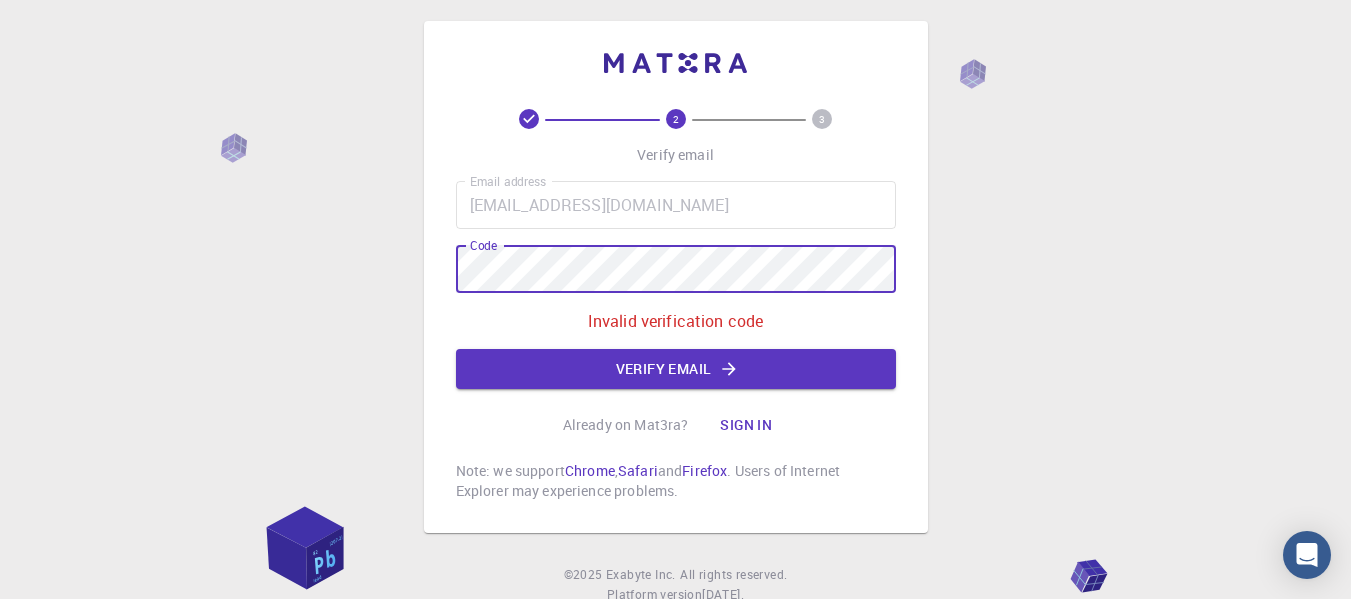 click on "Verify email" at bounding box center (676, 369) 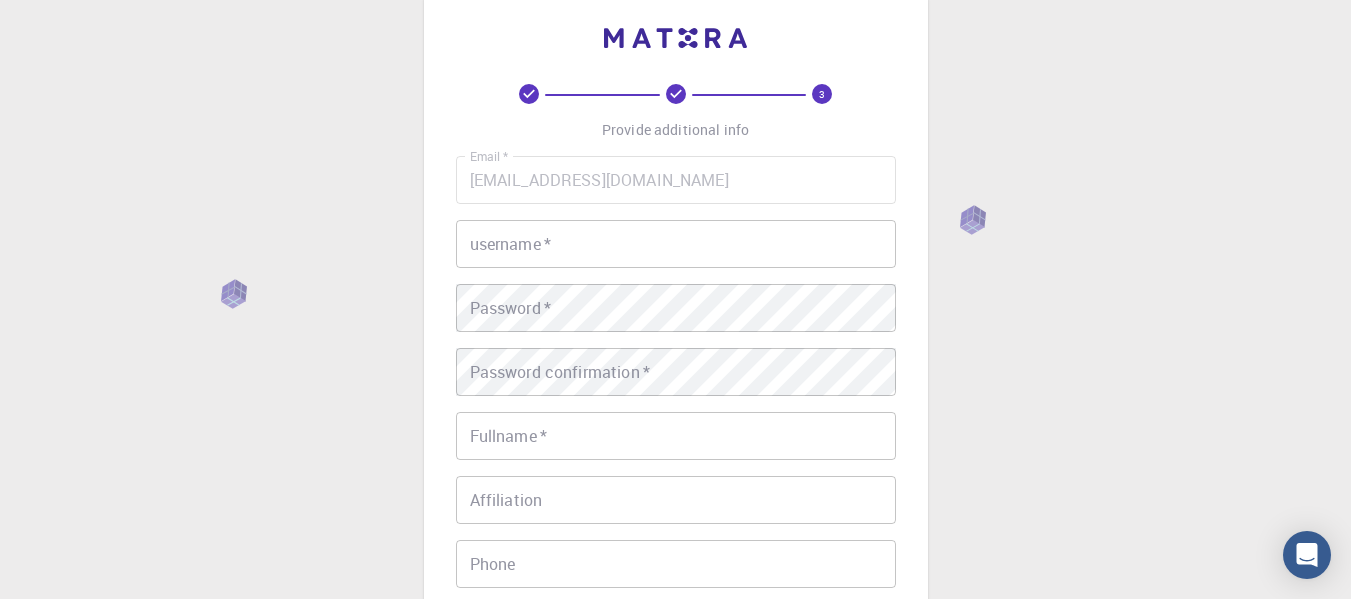 scroll, scrollTop: 19, scrollLeft: 0, axis: vertical 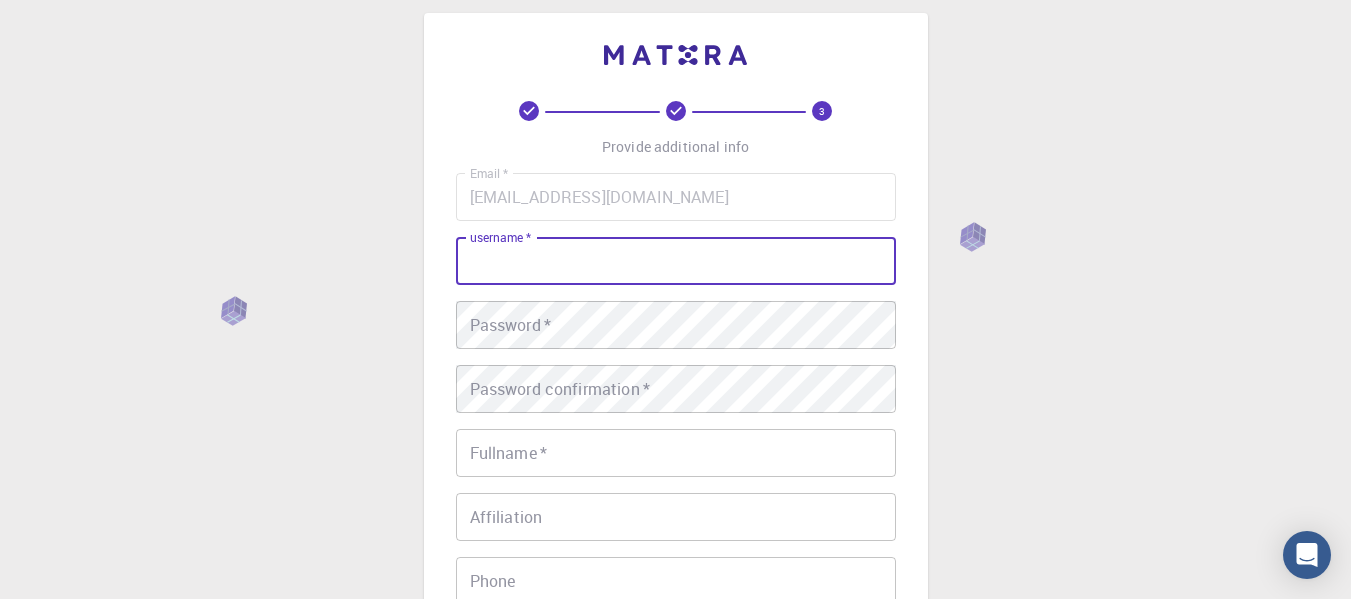 click on "username   *" at bounding box center [676, 261] 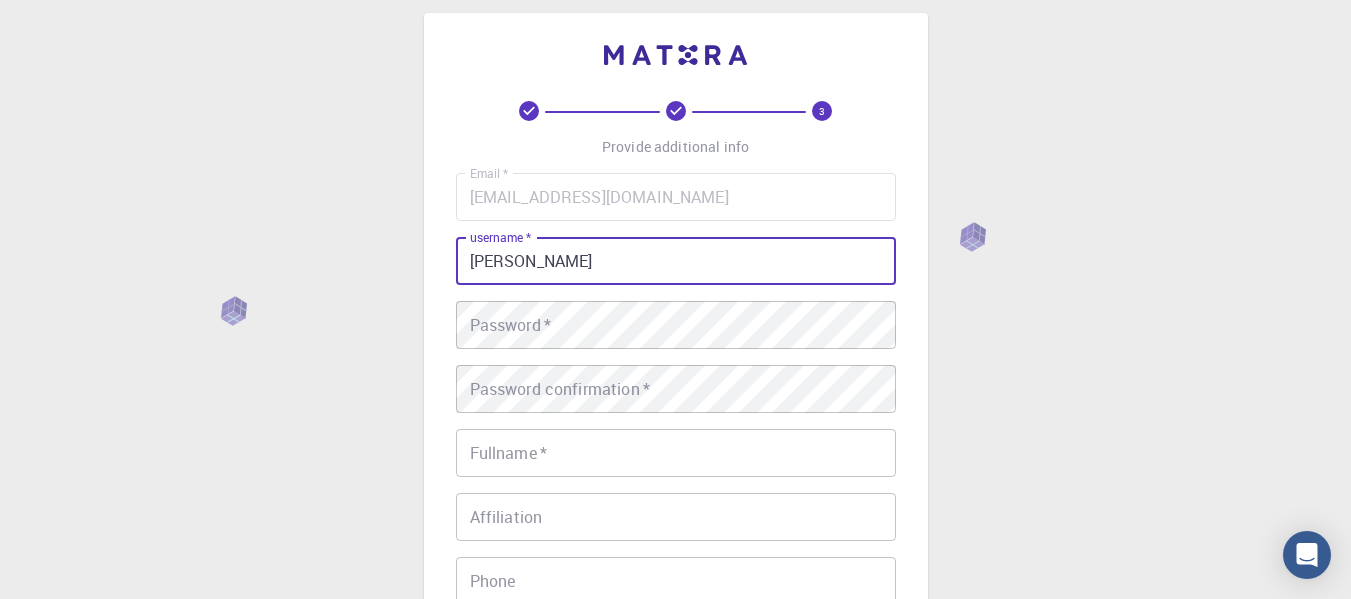 type on "[PERSON_NAME]" 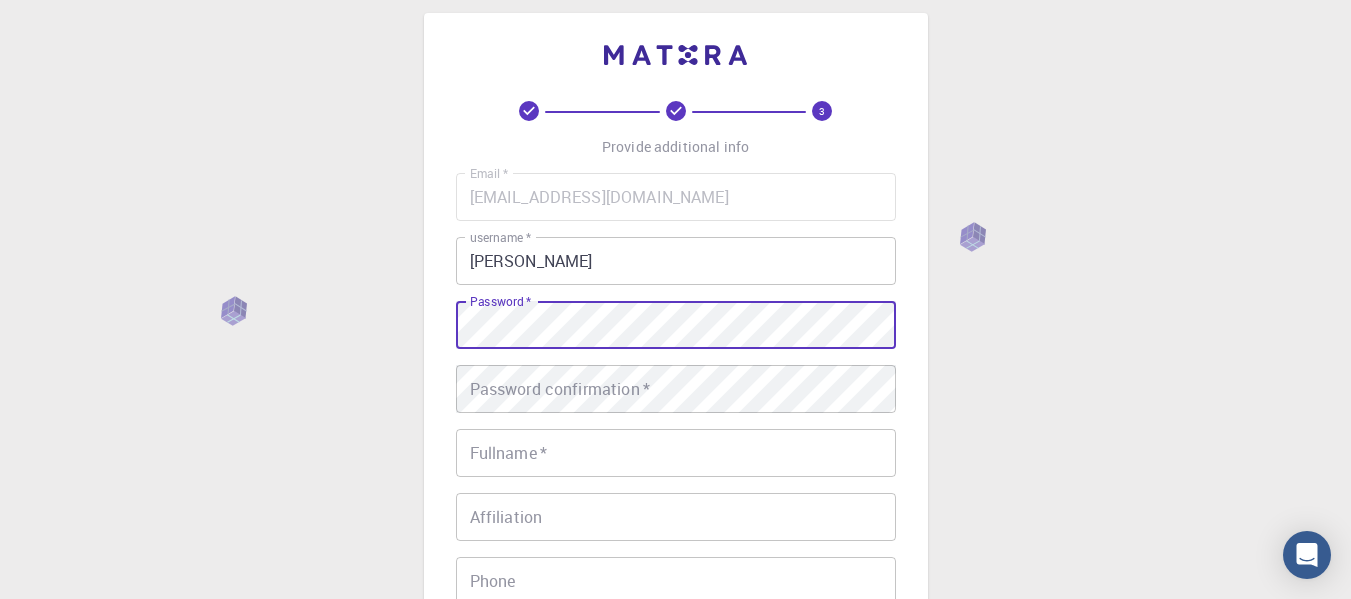 click on "3 Provide additional info Email   * [EMAIL_ADDRESS][DOMAIN_NAME] Email   * username   * [PERSON_NAME] username   * Password   * Password   * Password confirmation   * Password confirmation   * Fullname   * Fullname   * Affiliation Affiliation Phone Phone Description Description I accept the  Terms of Service / Privacy Policy  * REGISTER Already on Mat3ra? Sign in ©  2025   Exabyte Inc.   All rights reserved. Platform version  [DATE] . Documentation Video Tutorials Terms of service Privacy statement" at bounding box center [675, 490] 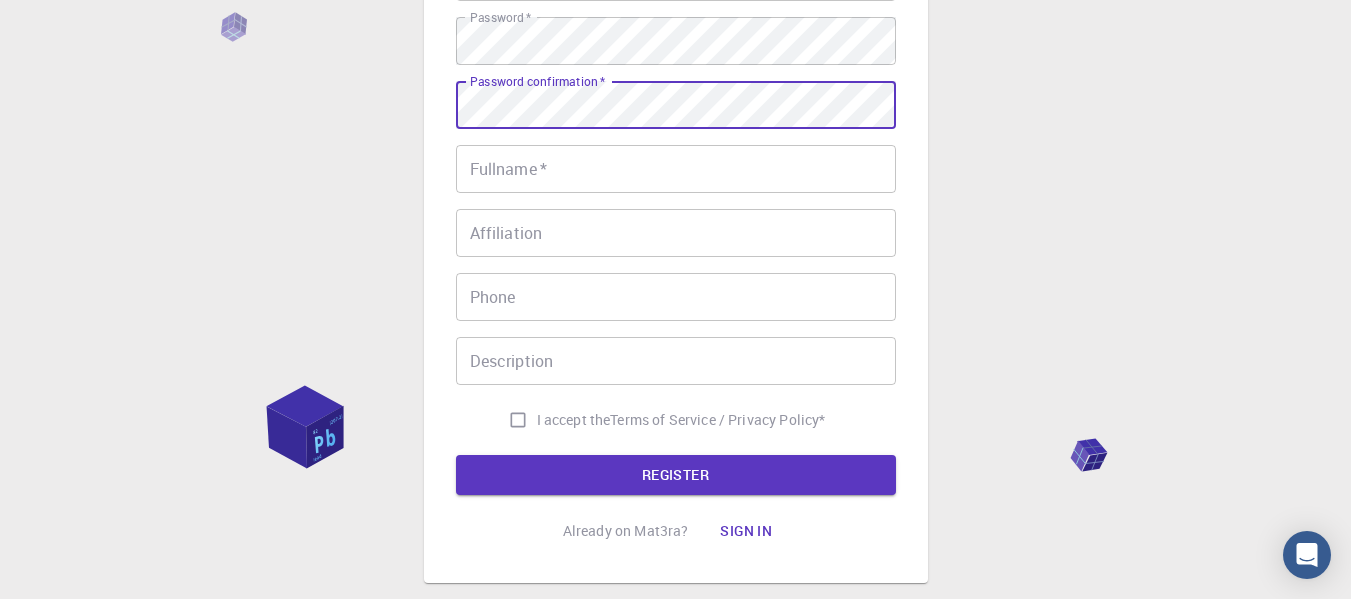 scroll, scrollTop: 419, scrollLeft: 0, axis: vertical 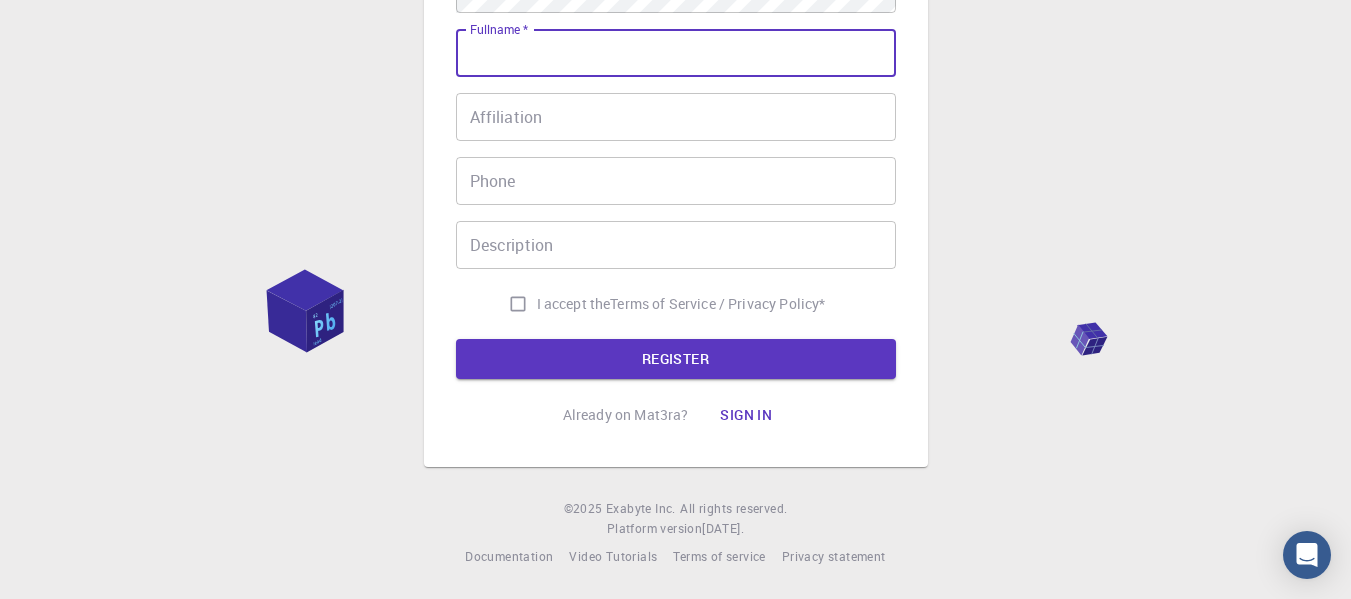 click on "Fullname   *" at bounding box center (676, 53) 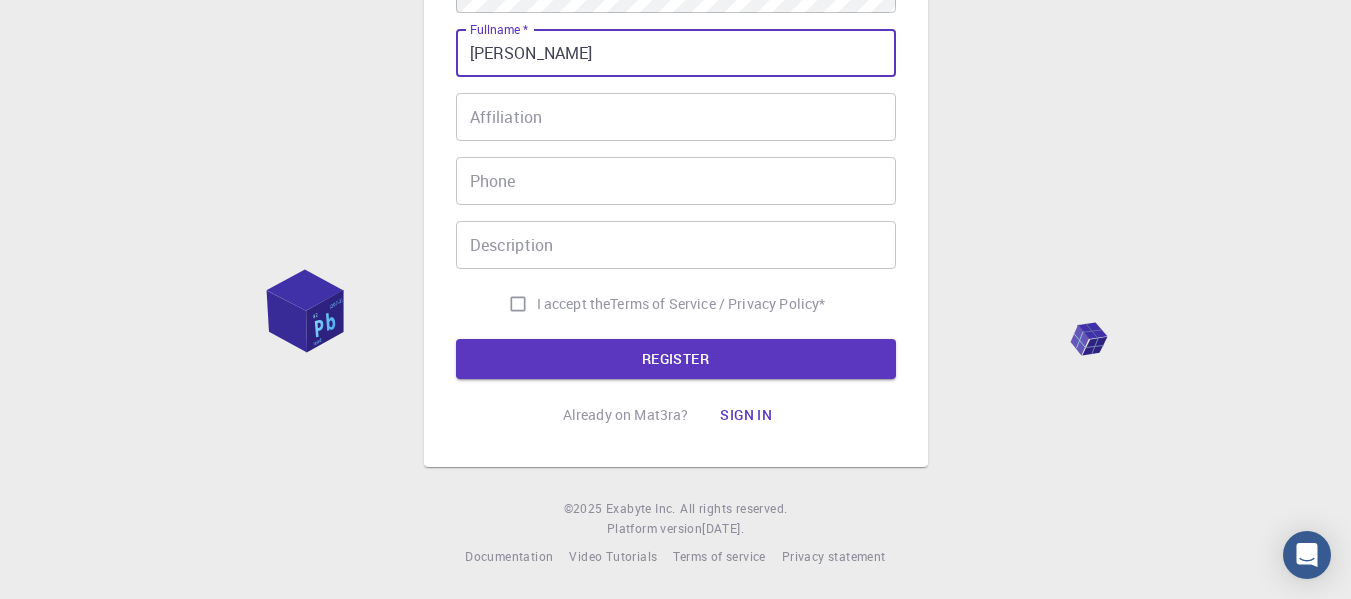 type on "[PHONE_NUMBER]" 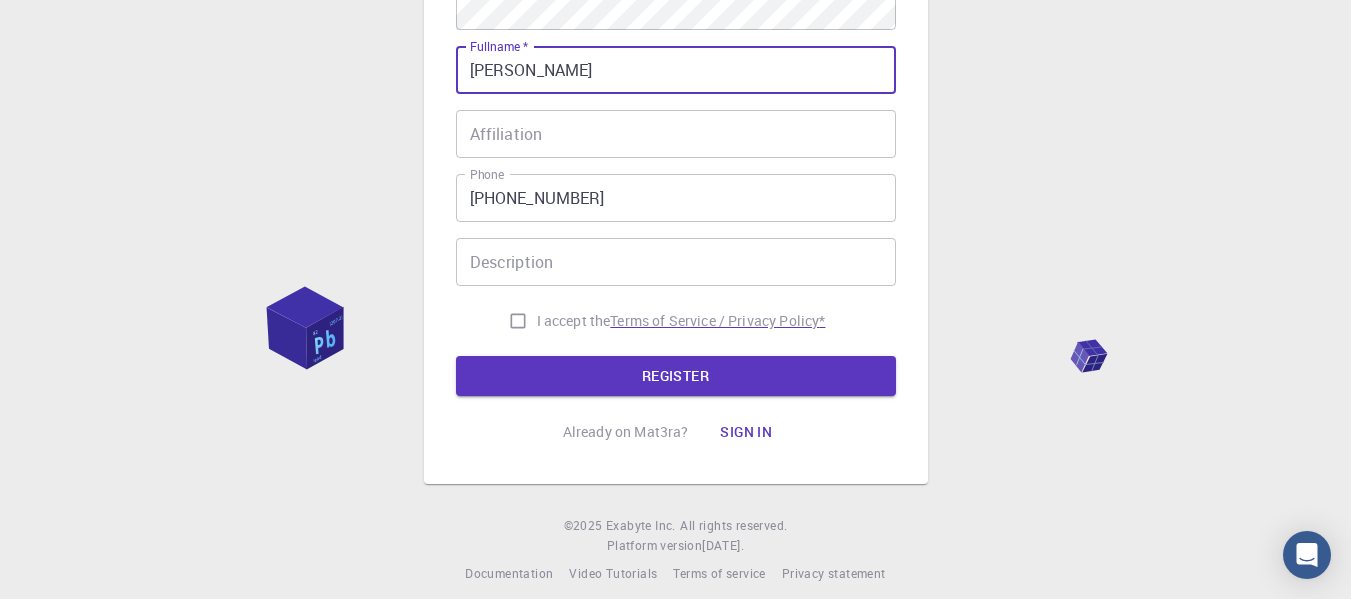 scroll, scrollTop: 419, scrollLeft: 0, axis: vertical 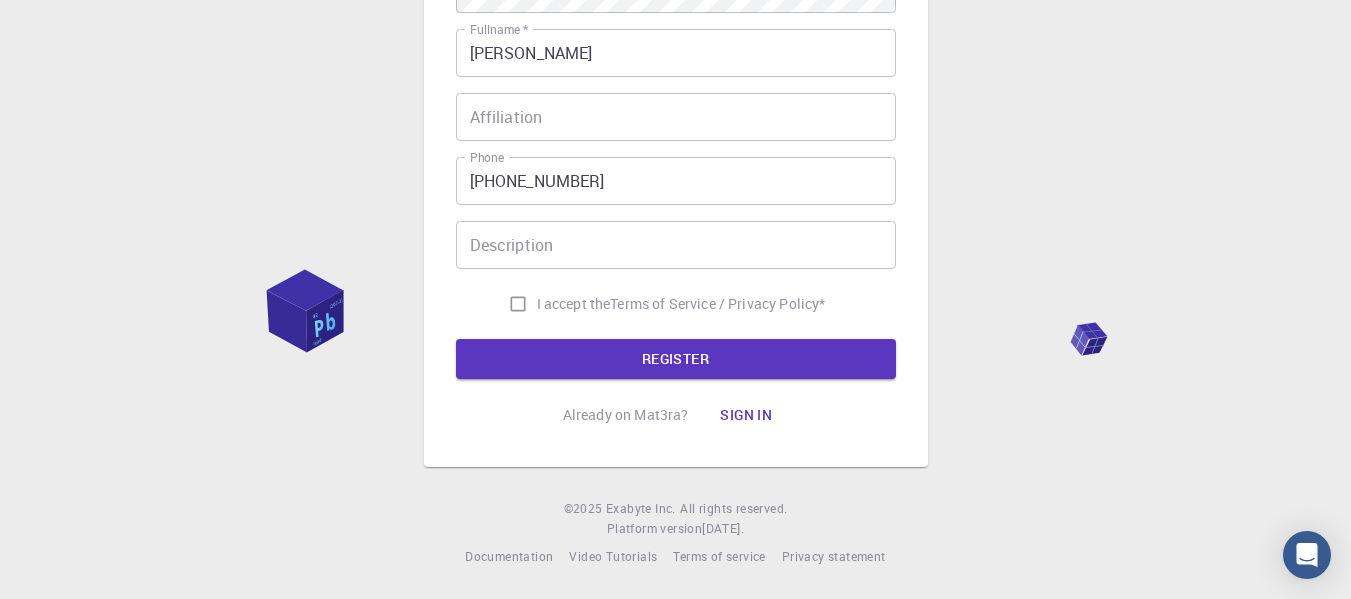 click on "I accept the" at bounding box center [574, 304] 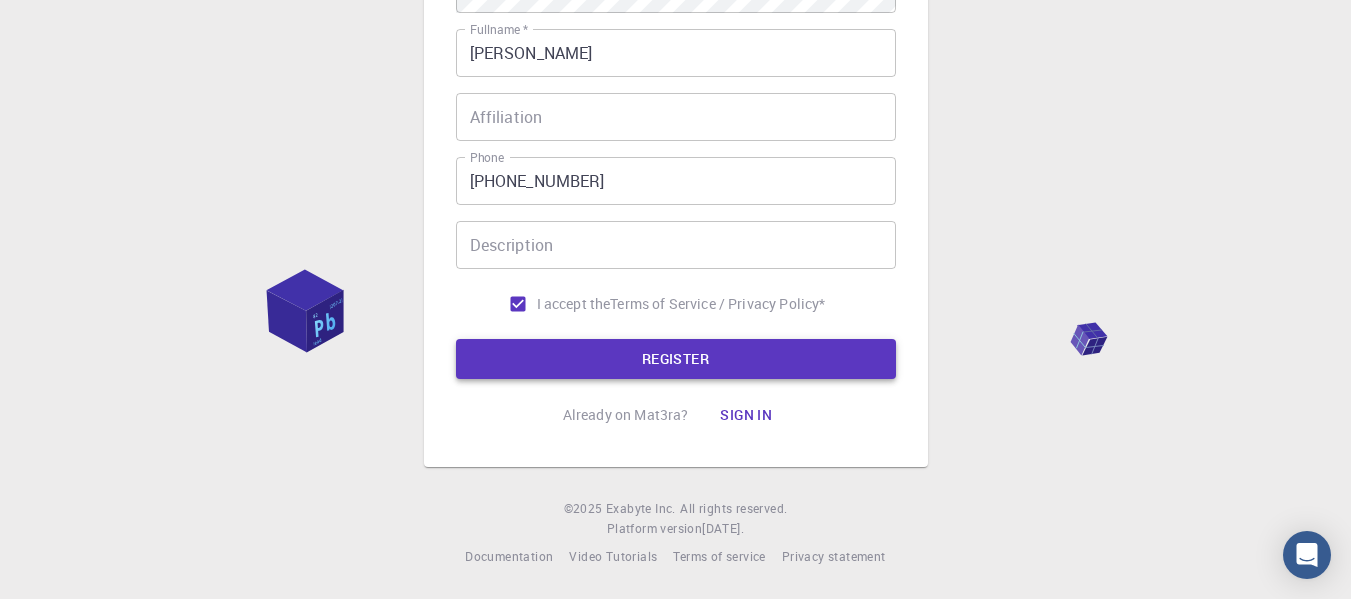 click on "REGISTER" at bounding box center [676, 359] 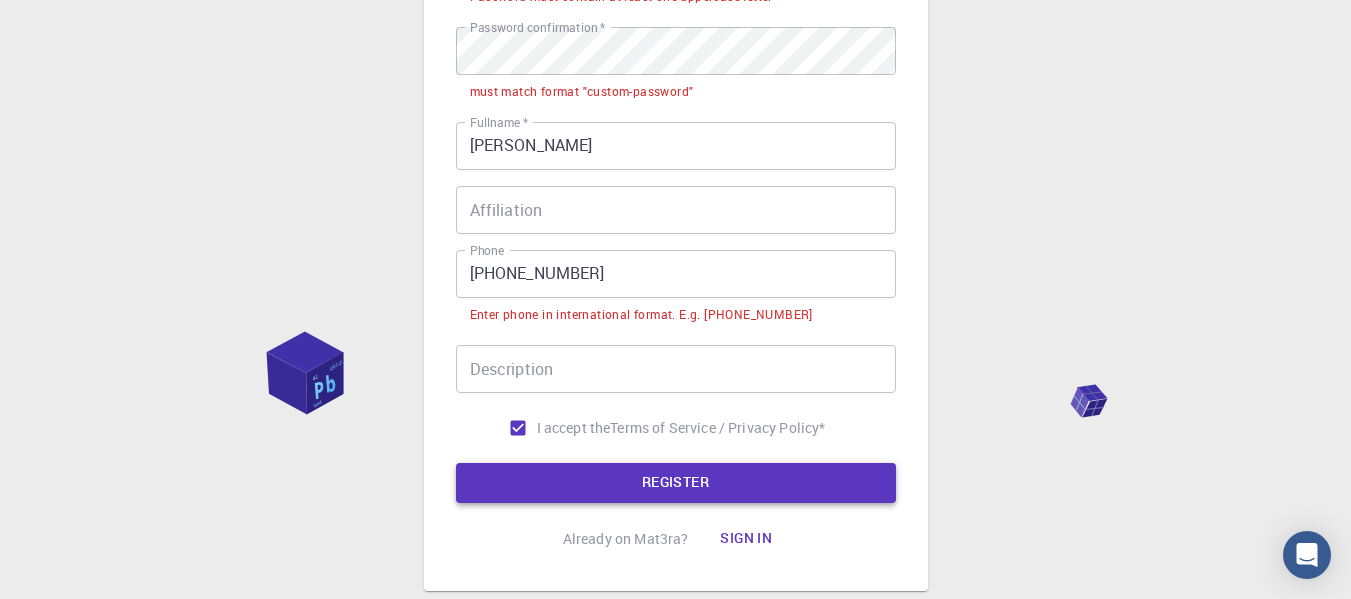 scroll, scrollTop: 480, scrollLeft: 0, axis: vertical 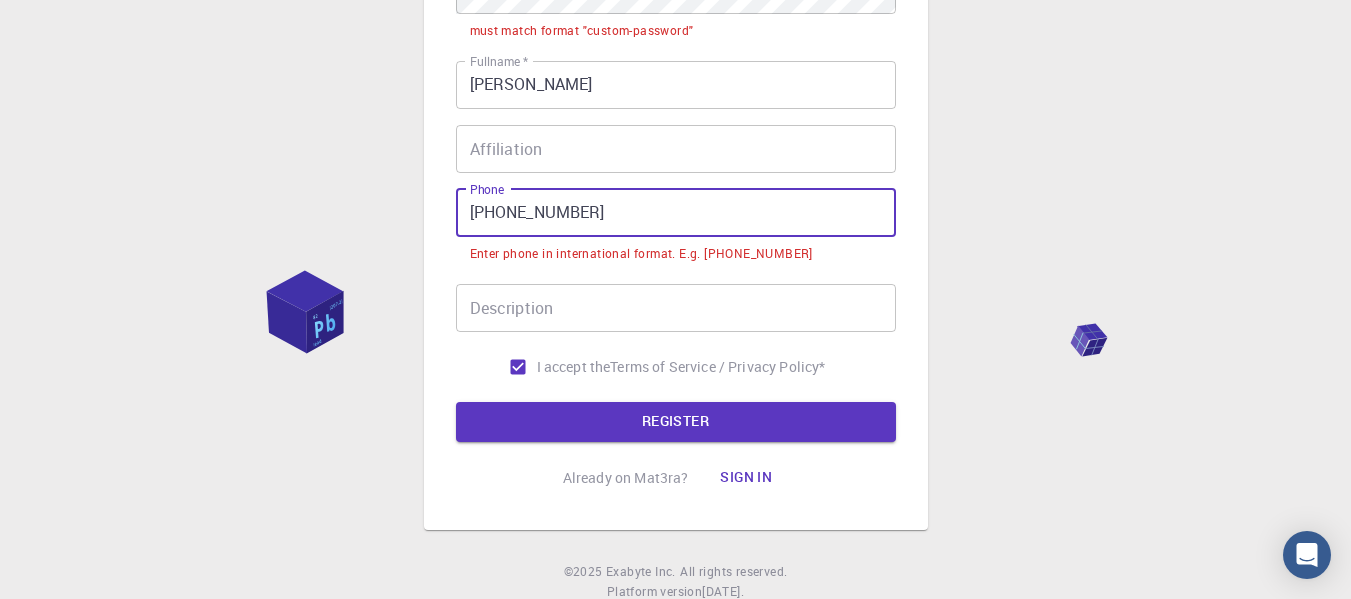 click on "[PHONE_NUMBER]" at bounding box center (676, 213) 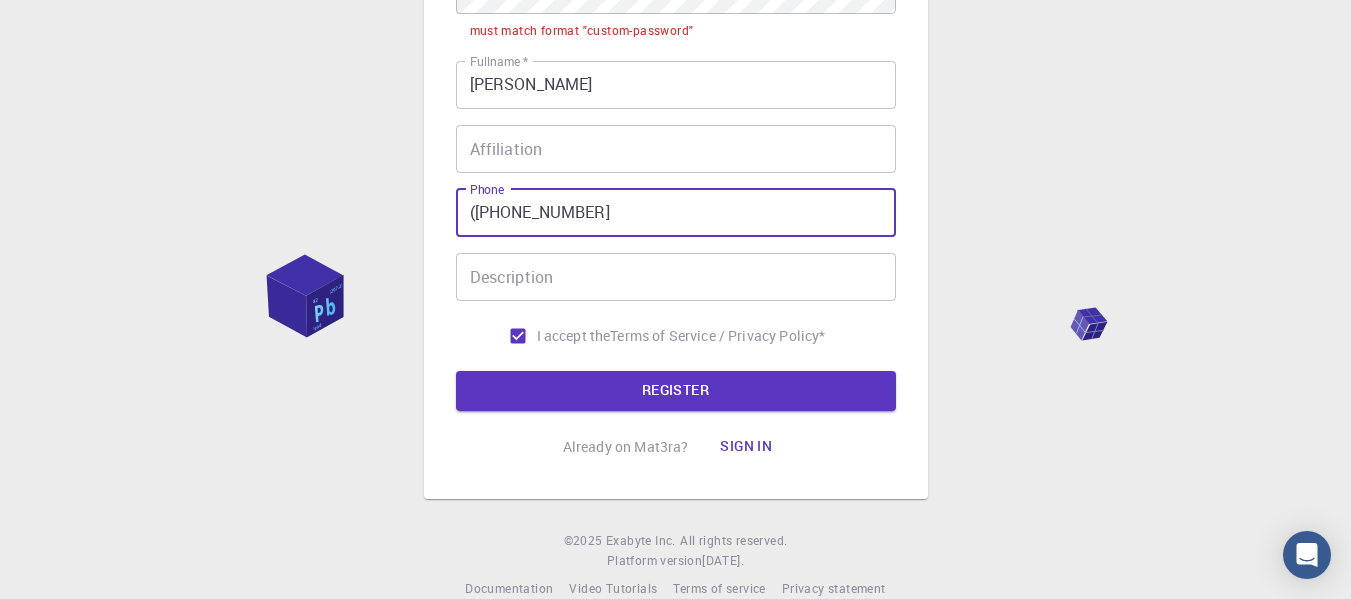 click on "([PHONE_NUMBER]" at bounding box center [676, 213] 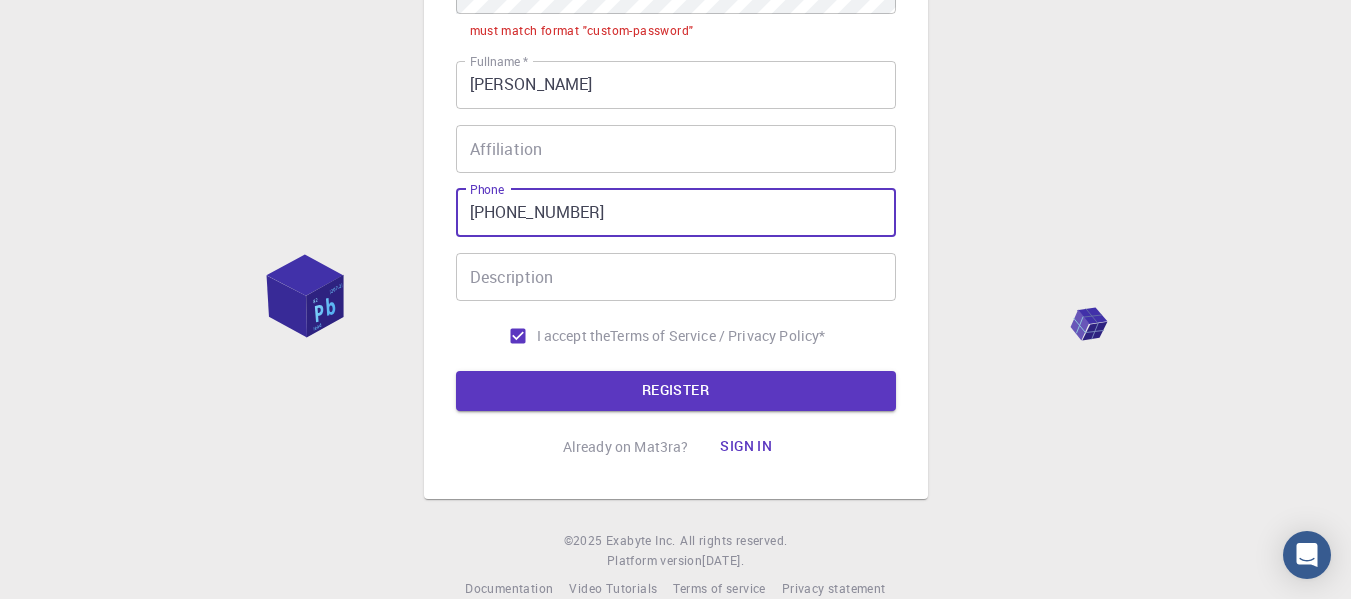 click on "Description" at bounding box center [676, 277] 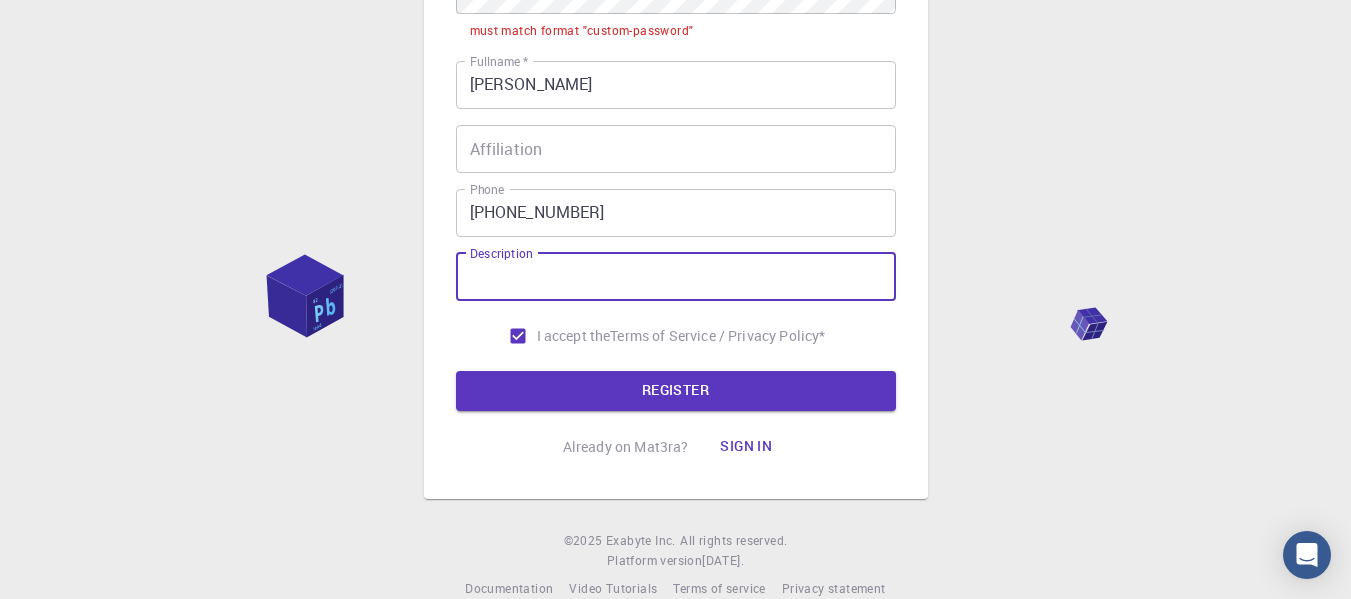 drag, startPoint x: 515, startPoint y: 283, endPoint x: 520, endPoint y: 293, distance: 11.18034 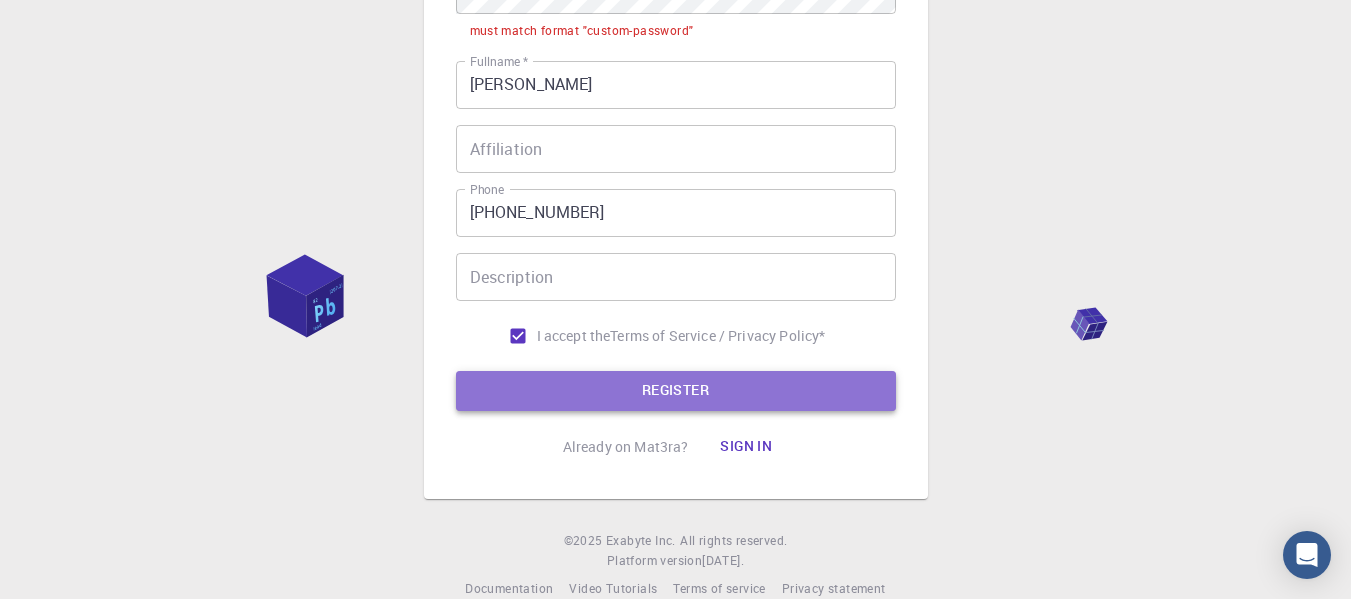 click on "REGISTER" at bounding box center [676, 391] 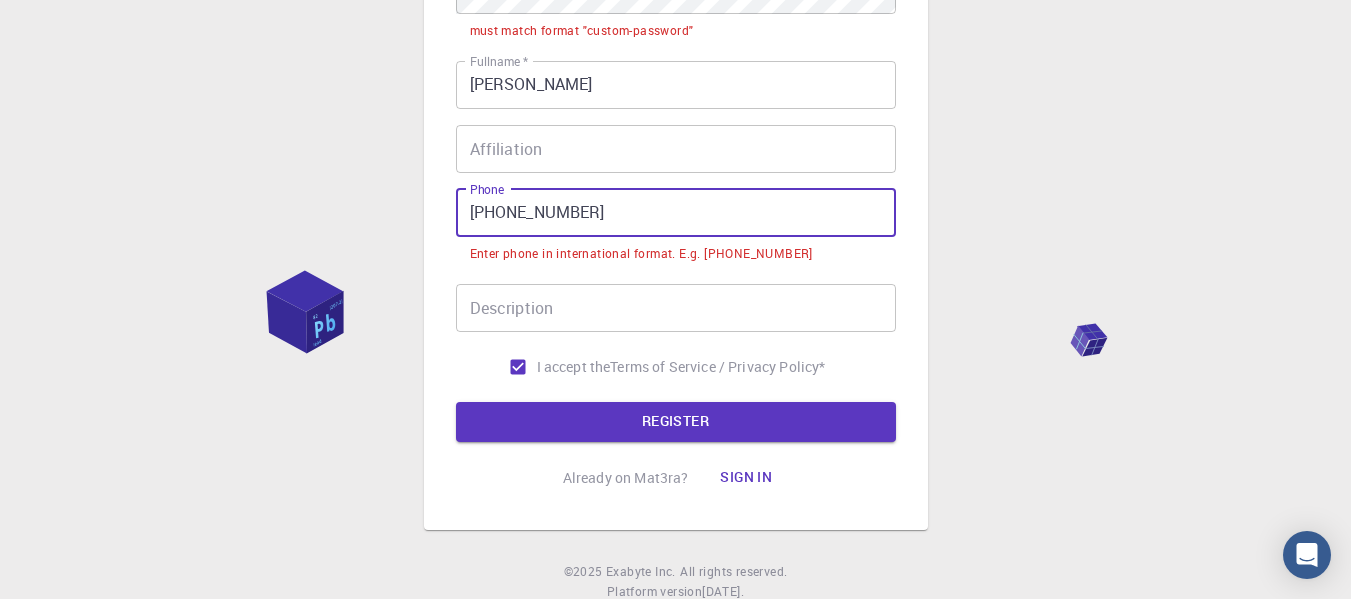 click on "[PHONE_NUMBER]" at bounding box center (676, 213) 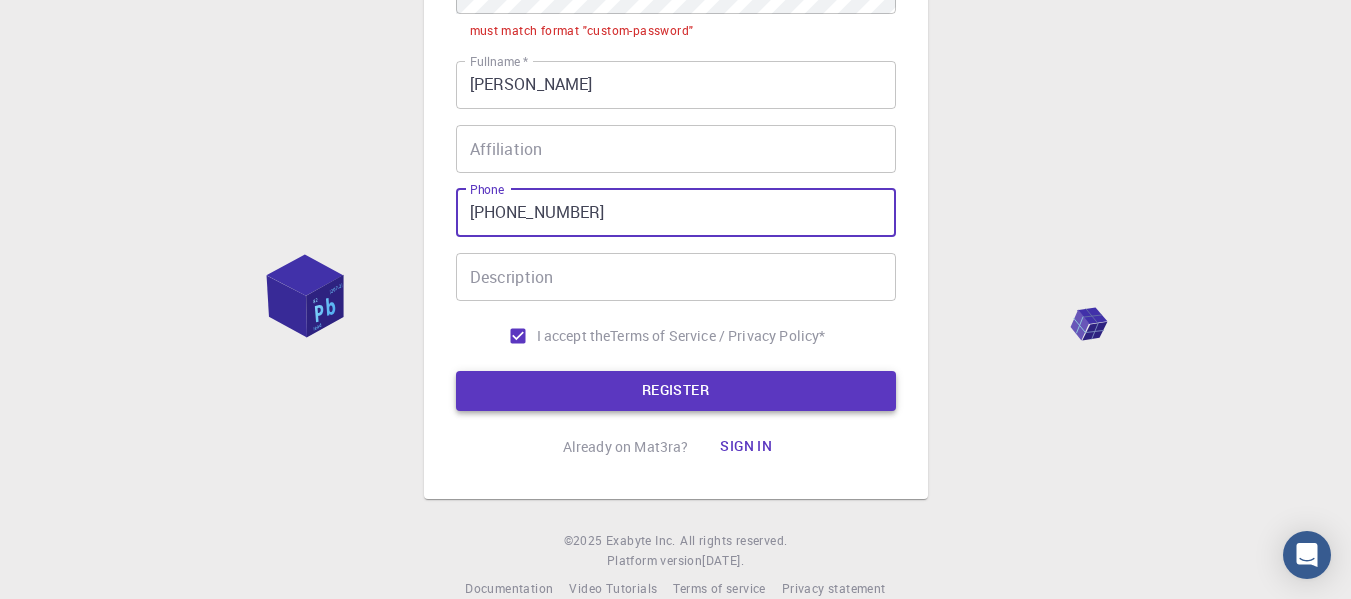 click on "REGISTER" at bounding box center [676, 391] 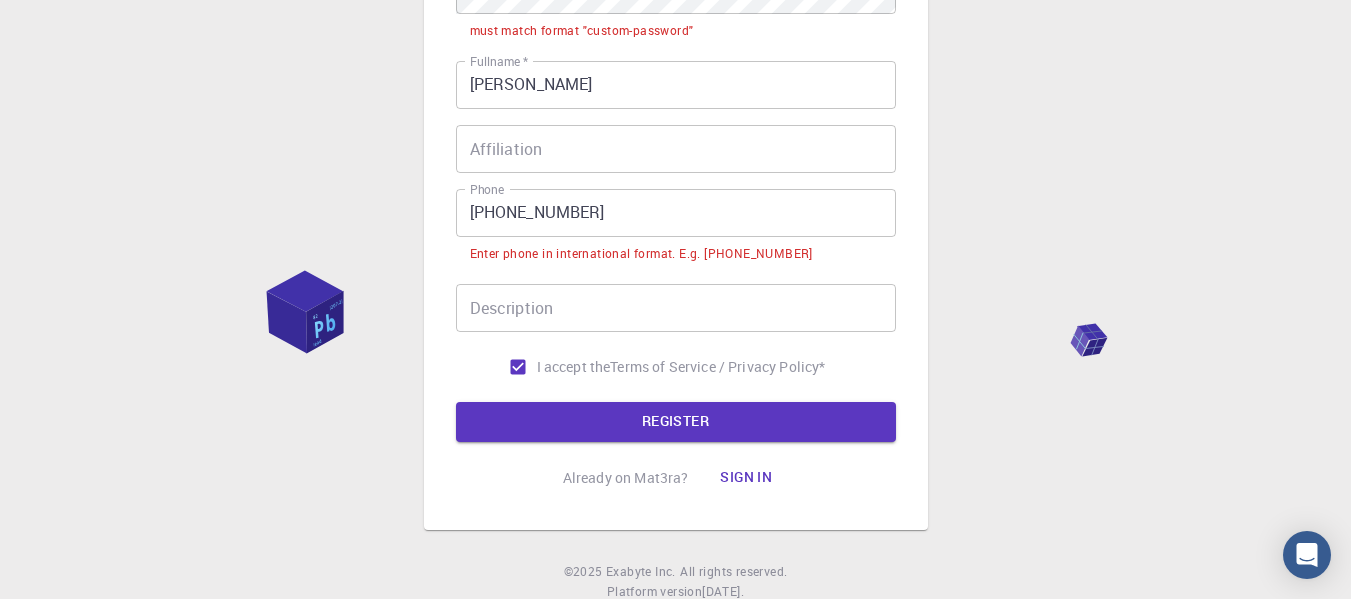 click on "[PHONE_NUMBER]" at bounding box center [676, 213] 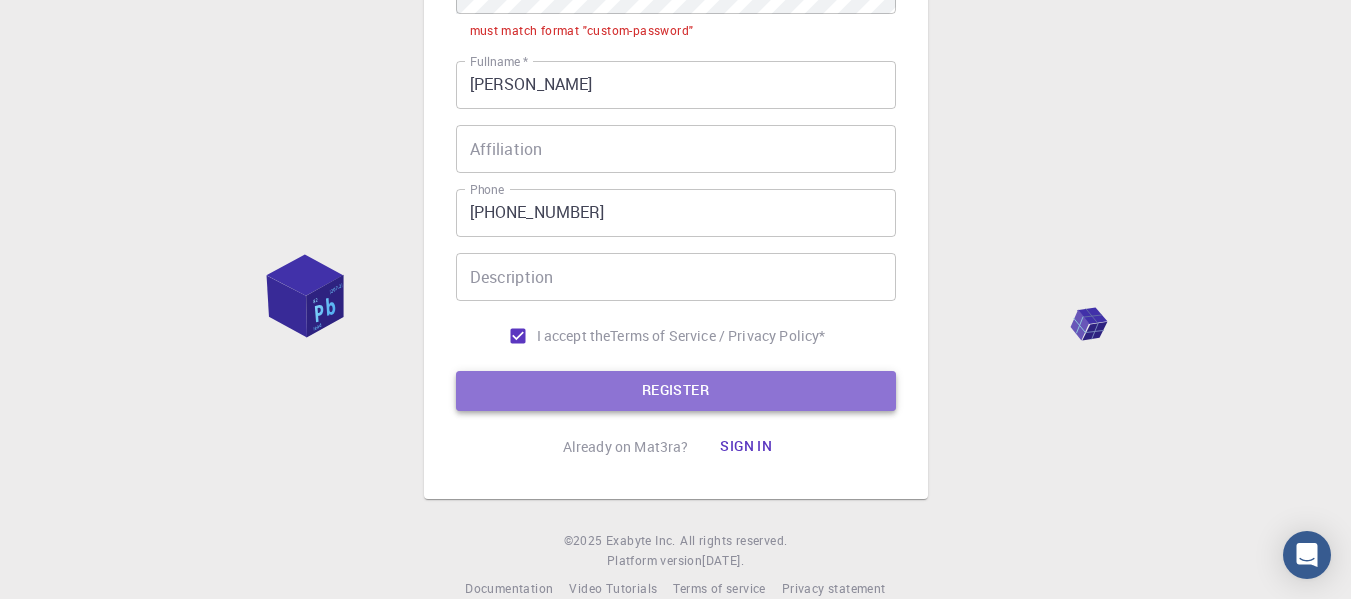 click on "REGISTER" at bounding box center (676, 391) 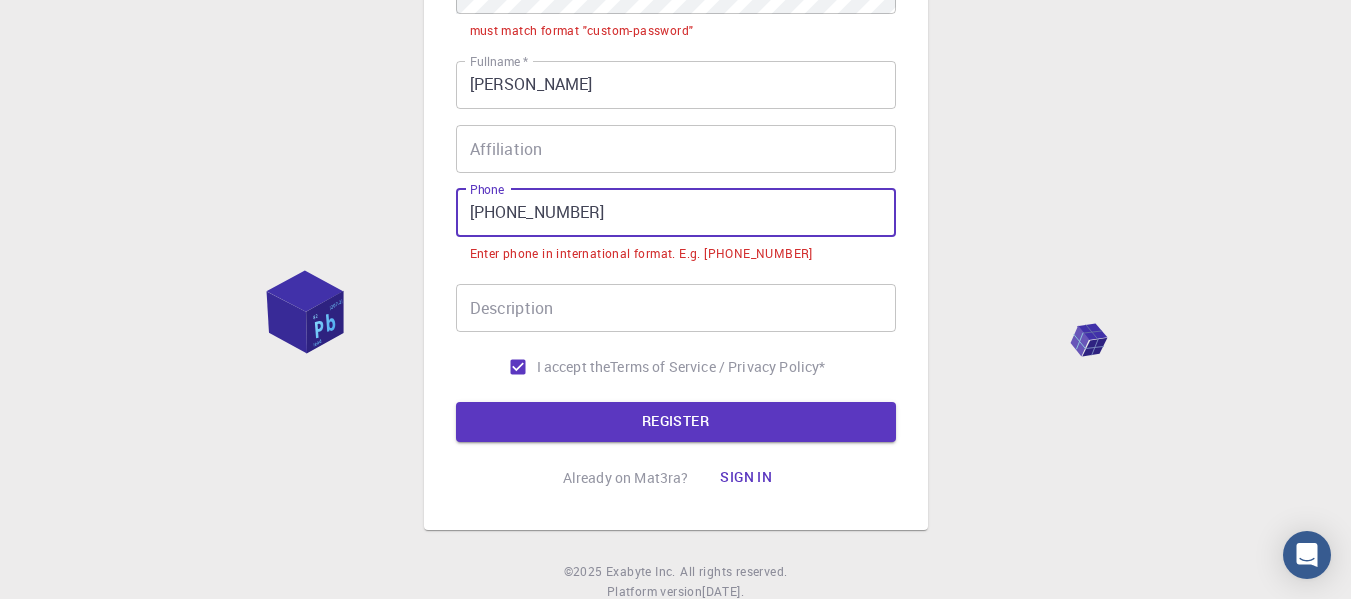 click on "[PHONE_NUMBER]" at bounding box center [676, 213] 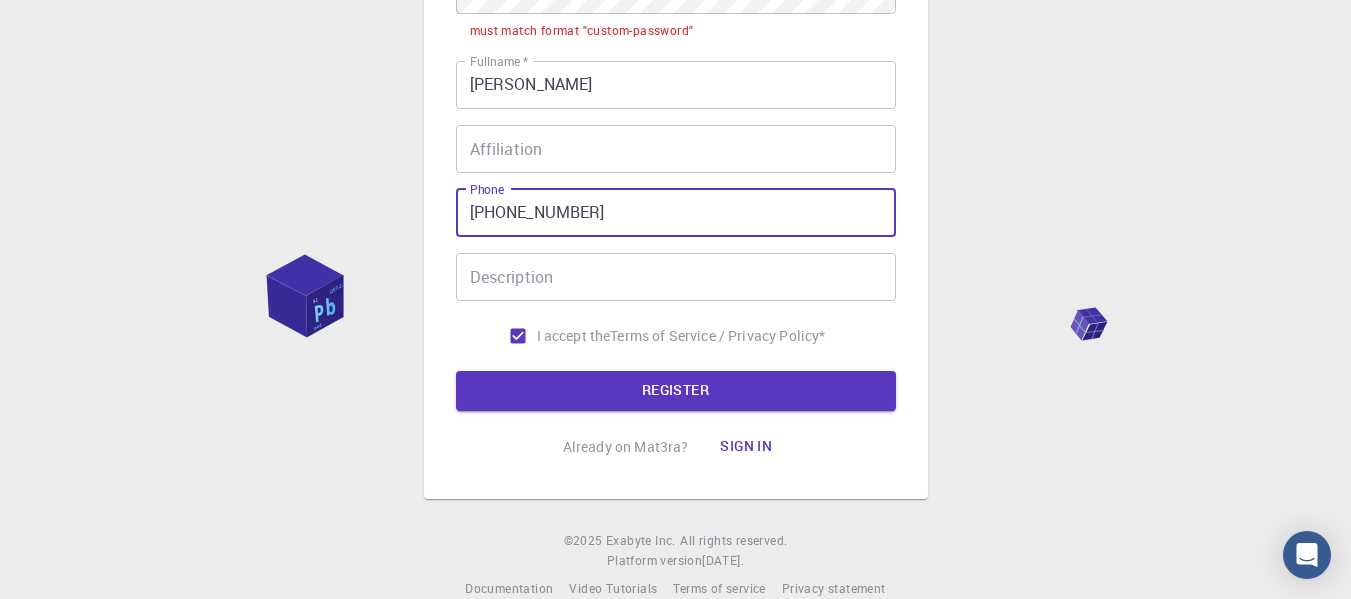 click on "REGISTER" at bounding box center [676, 391] 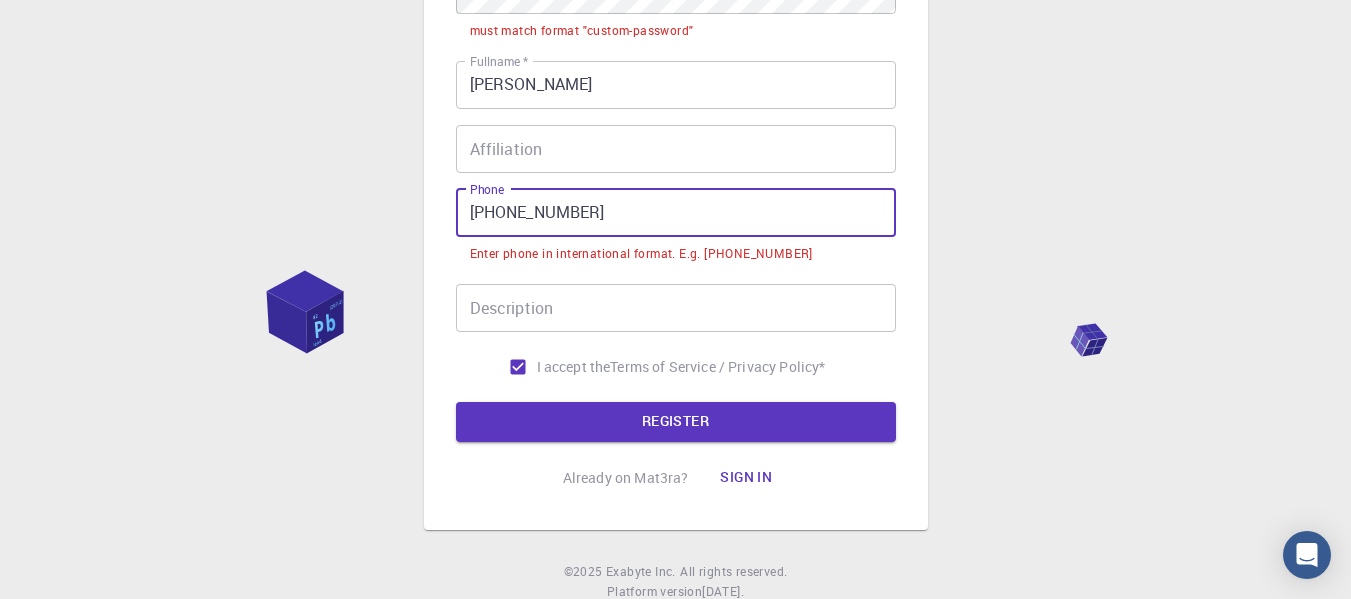 click on "[PHONE_NUMBER]" at bounding box center (676, 213) 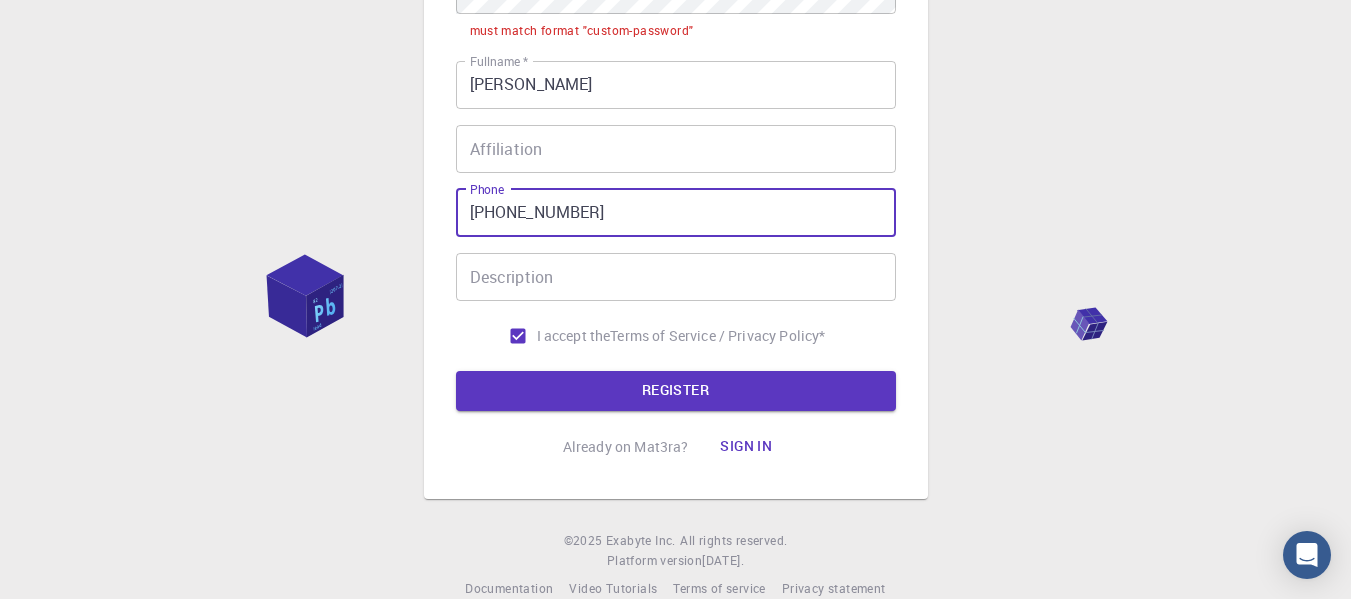 click on "[PHONE_NUMBER]" at bounding box center [676, 213] 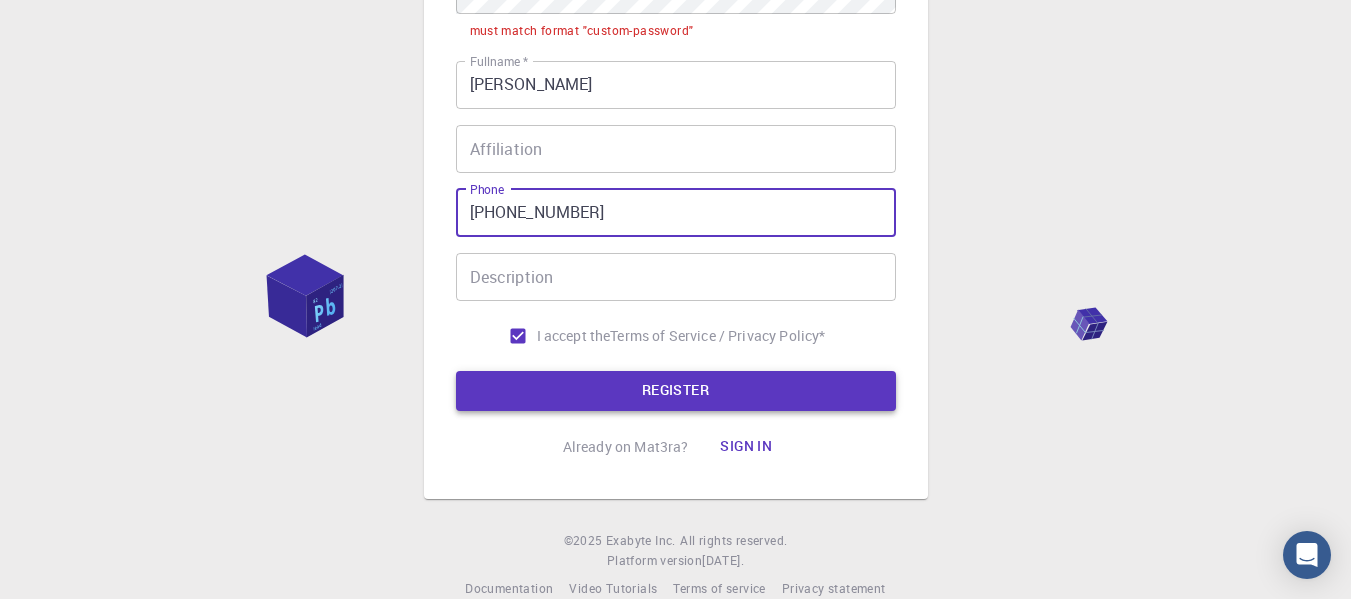 type on "[PHONE_NUMBER]" 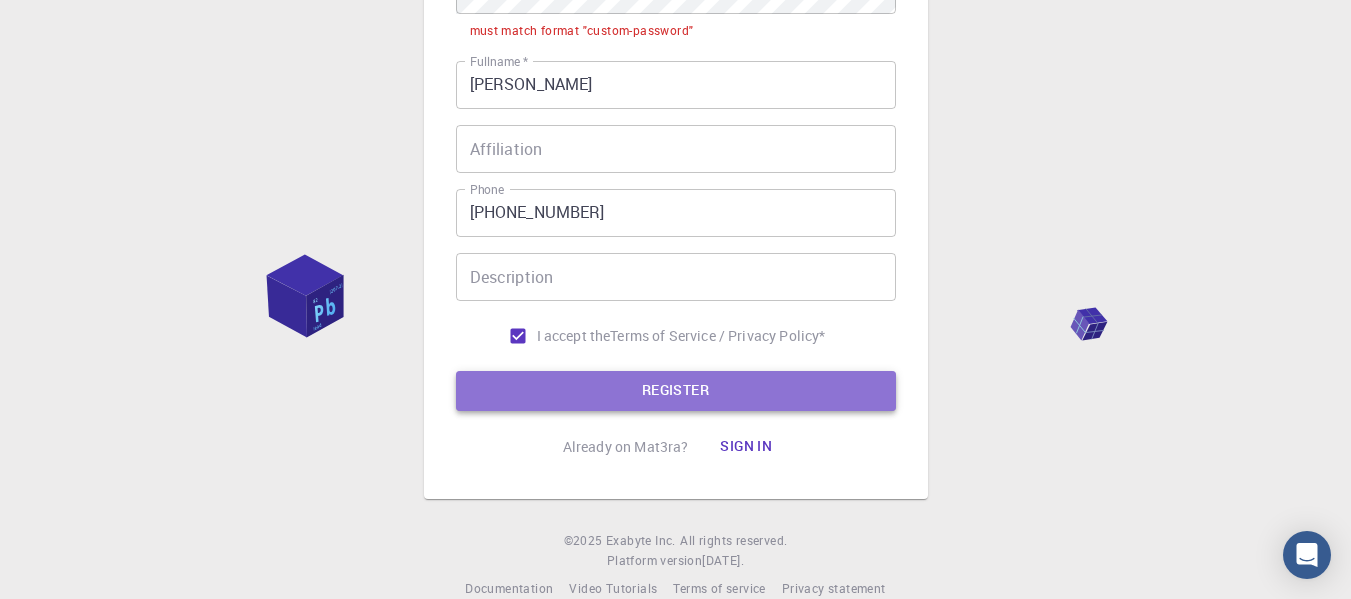 click on "REGISTER" at bounding box center [676, 391] 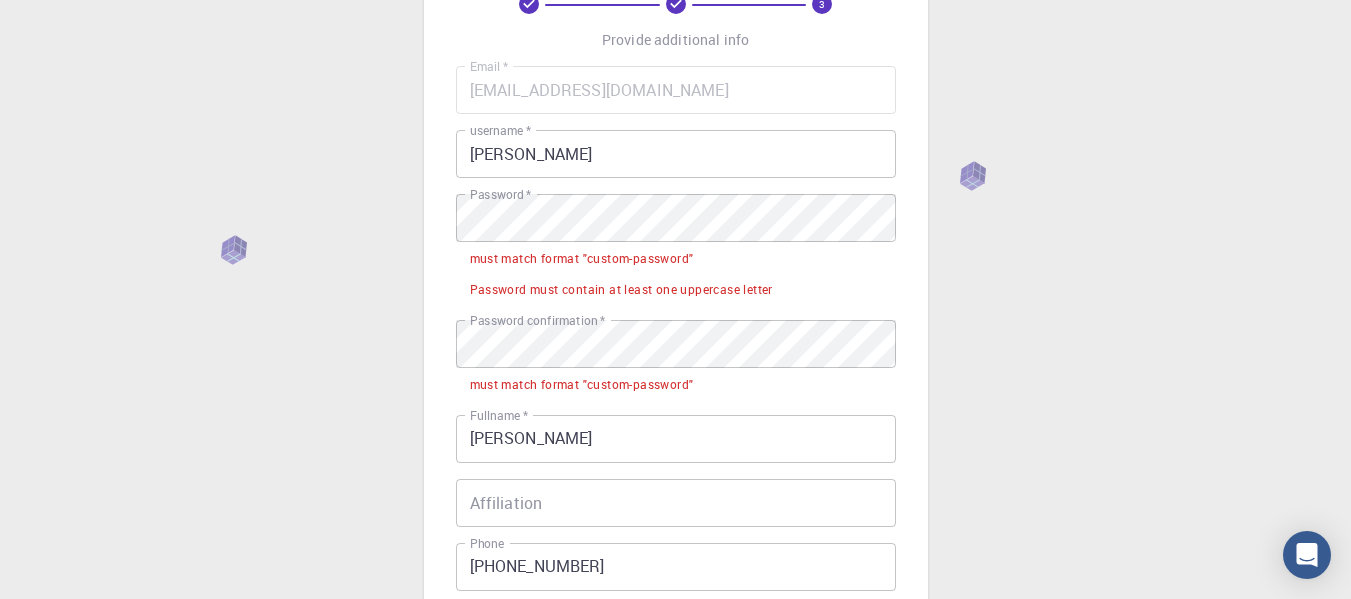 scroll, scrollTop: 80, scrollLeft: 0, axis: vertical 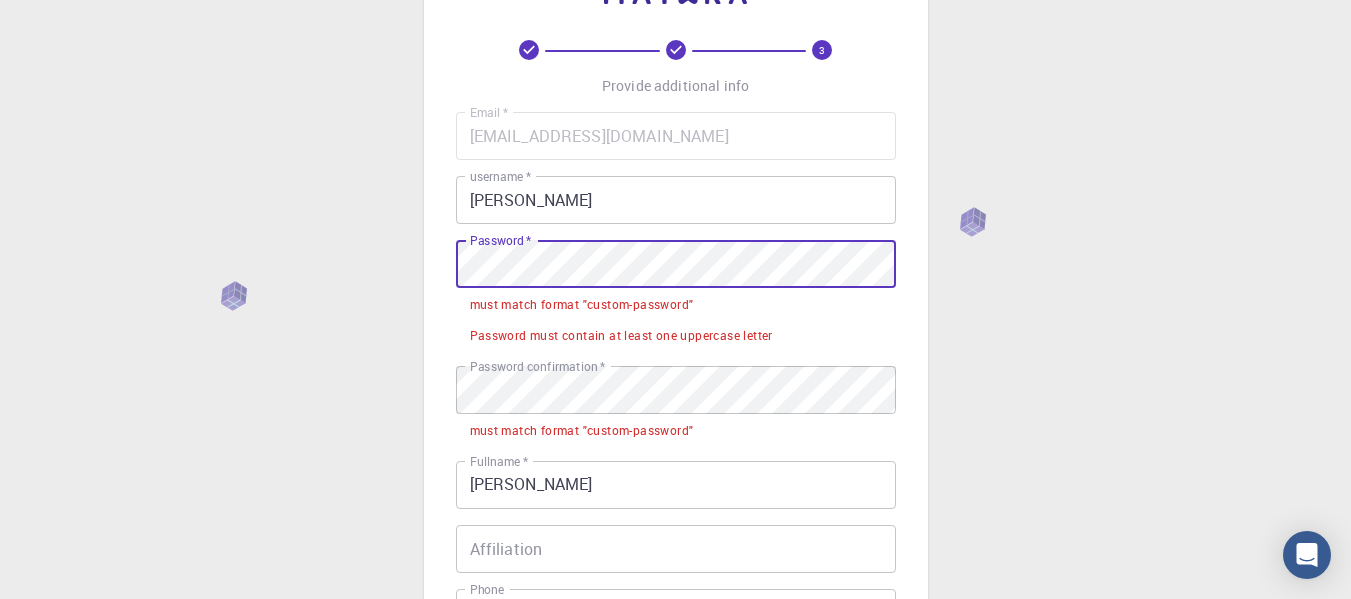 click on "3 Provide additional info Email   * [EMAIL_ADDRESS][DOMAIN_NAME] Email   * username   * [PERSON_NAME] username   * Password   * Password   * must match format "custom-password" Password must contain at least one uppercase letter Password confirmation   * Password confirmation   * must match format "custom-password" Fullname   * [PERSON_NAME] Fullname   * Affiliation Affiliation Phone [PHONE_NUMBER] Phone Description Description I accept the  Terms of Service / Privacy Policy  * REGISTER Already on Mat3ra? Sign in ©  2025   Exabyte Inc.   All rights reserved. Platform version  [DATE] . Documentation Video Tutorials Terms of service Privacy statement" at bounding box center (675, 475) 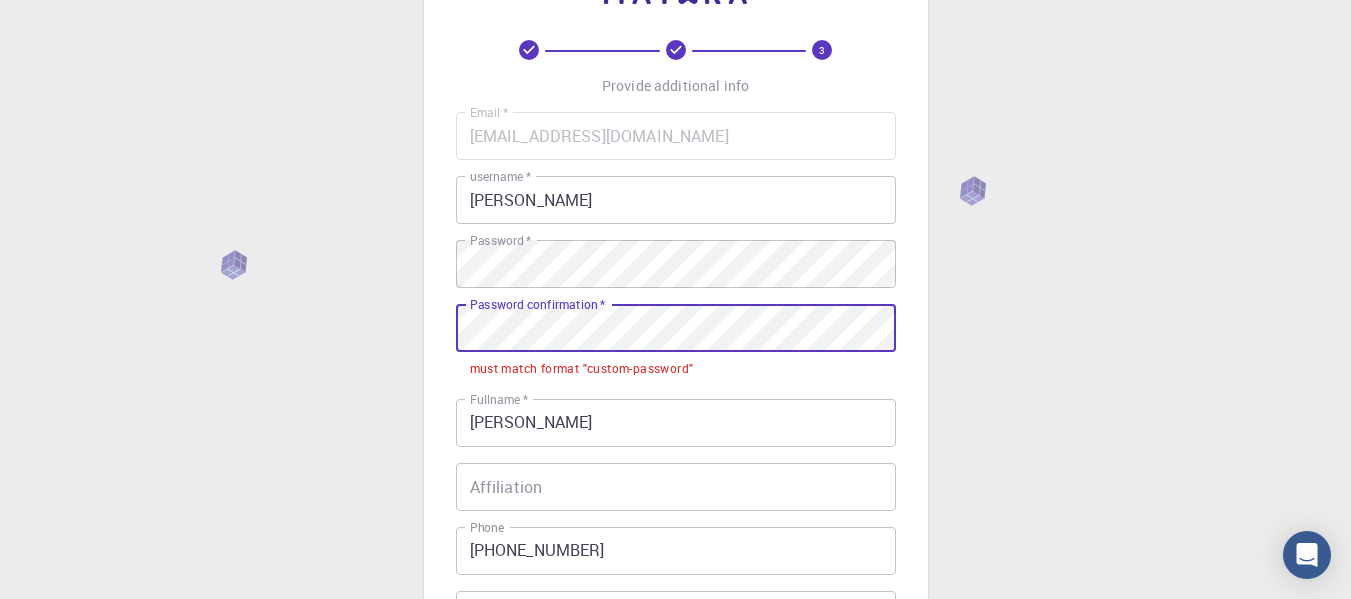 click on "3 Provide additional info Email   * [EMAIL_ADDRESS][DOMAIN_NAME] Email   * username   * [PERSON_NAME] username   * Password   * Password   * Password confirmation   * Password confirmation   * must match format "custom-password" Fullname   * [PERSON_NAME] Fullname   * Affiliation Affiliation Phone [PHONE_NUMBER] Phone Description Description I accept the  Terms of Service / Privacy Policy  * REGISTER Already on Mat3ra? Sign in ©  2025   Exabyte Inc.   All rights reserved. Platform version  [DATE] . Documentation Video Tutorials Terms of service Privacy statement" at bounding box center (675, 444) 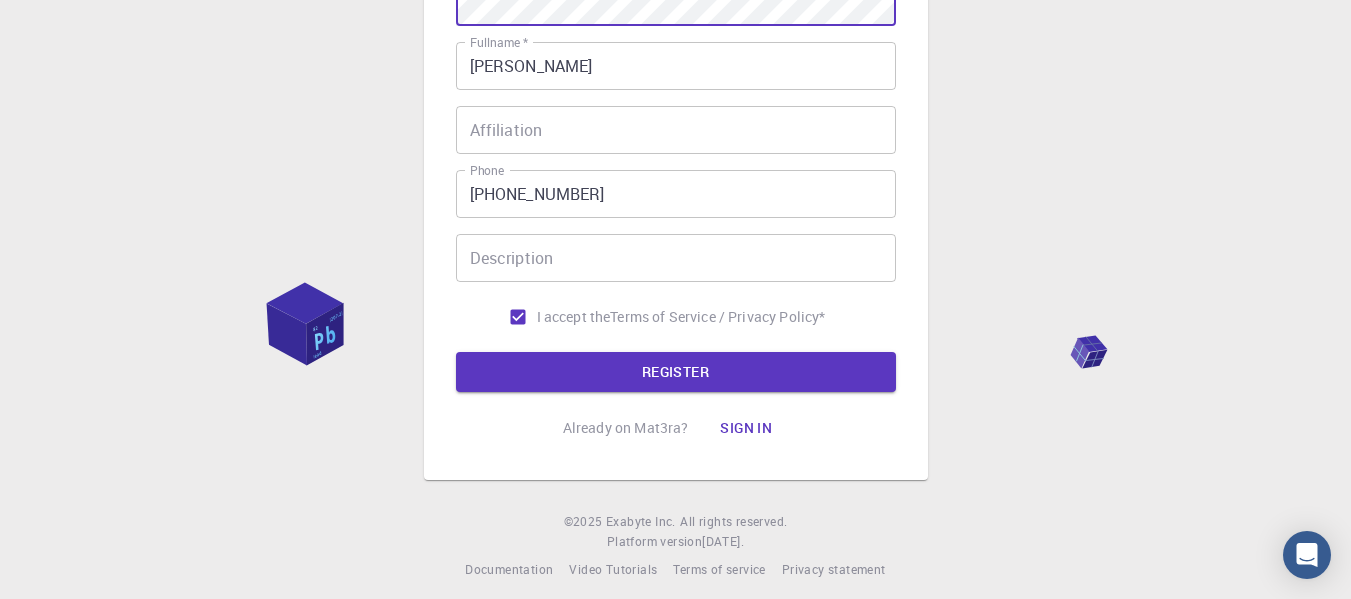 scroll, scrollTop: 419, scrollLeft: 0, axis: vertical 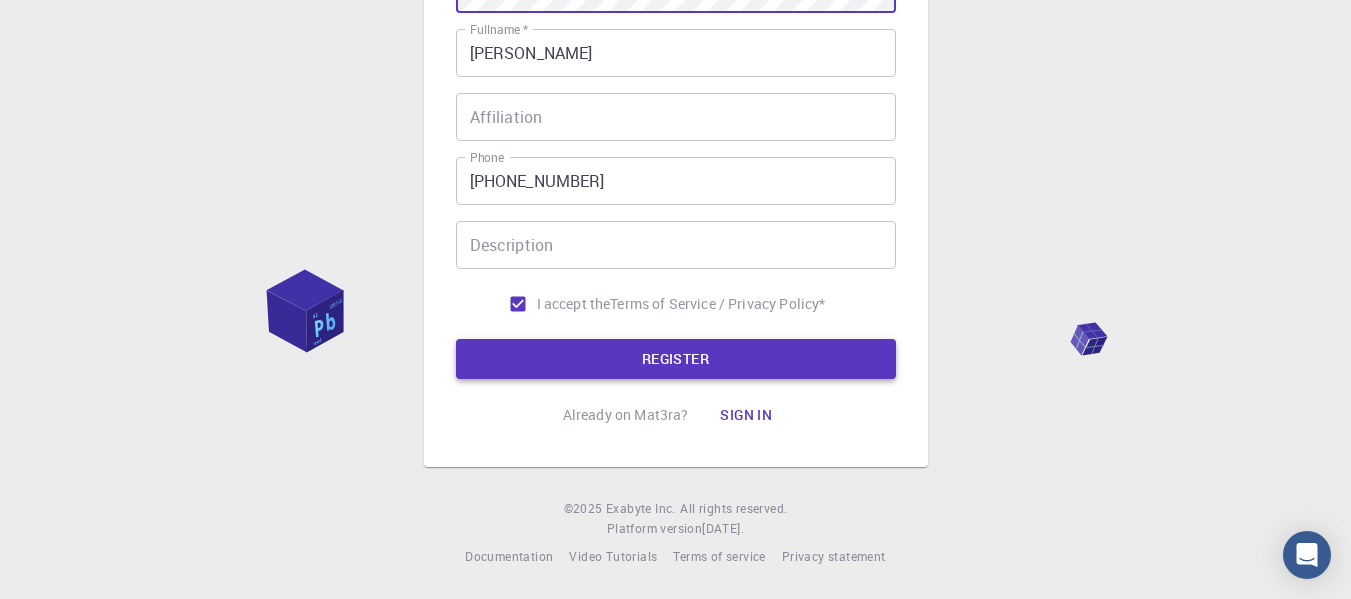 click on "REGISTER" at bounding box center [676, 359] 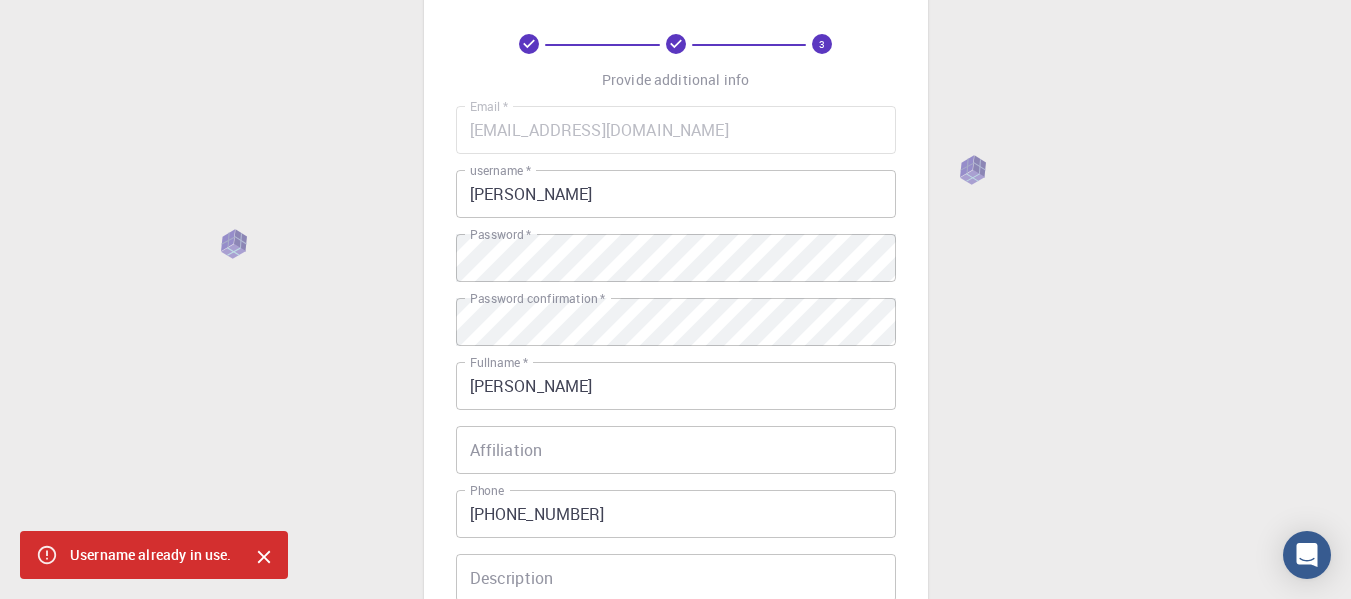 scroll, scrollTop: 19, scrollLeft: 0, axis: vertical 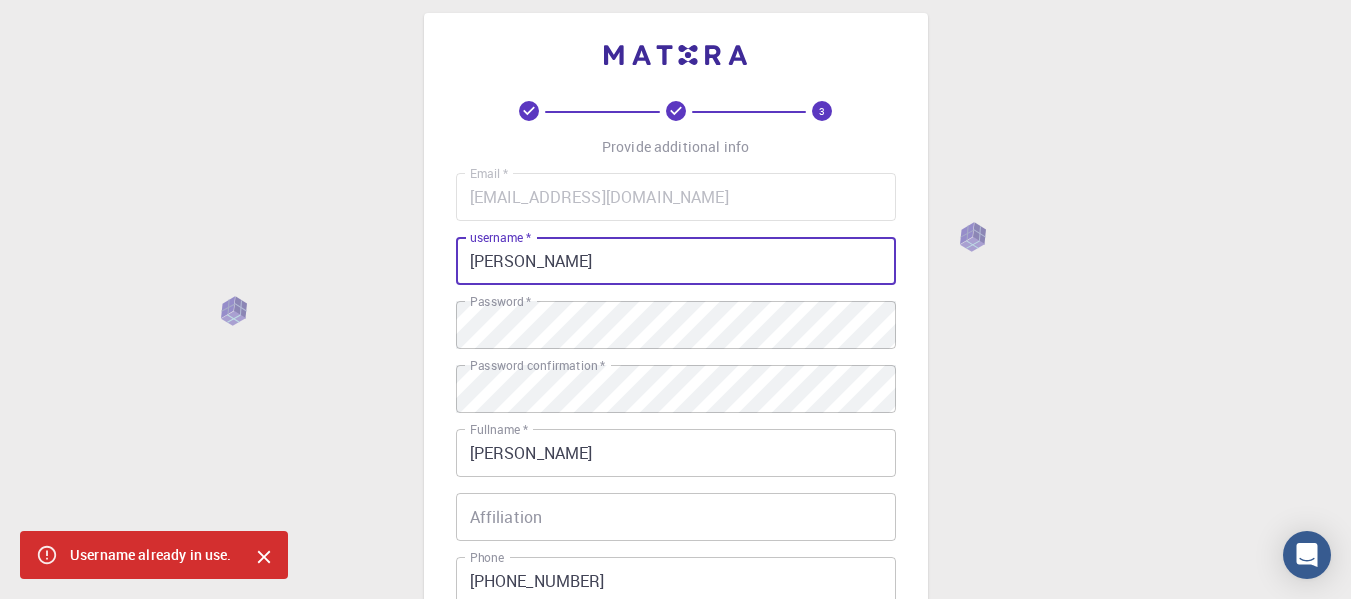 click on "[PERSON_NAME]" at bounding box center (676, 261) 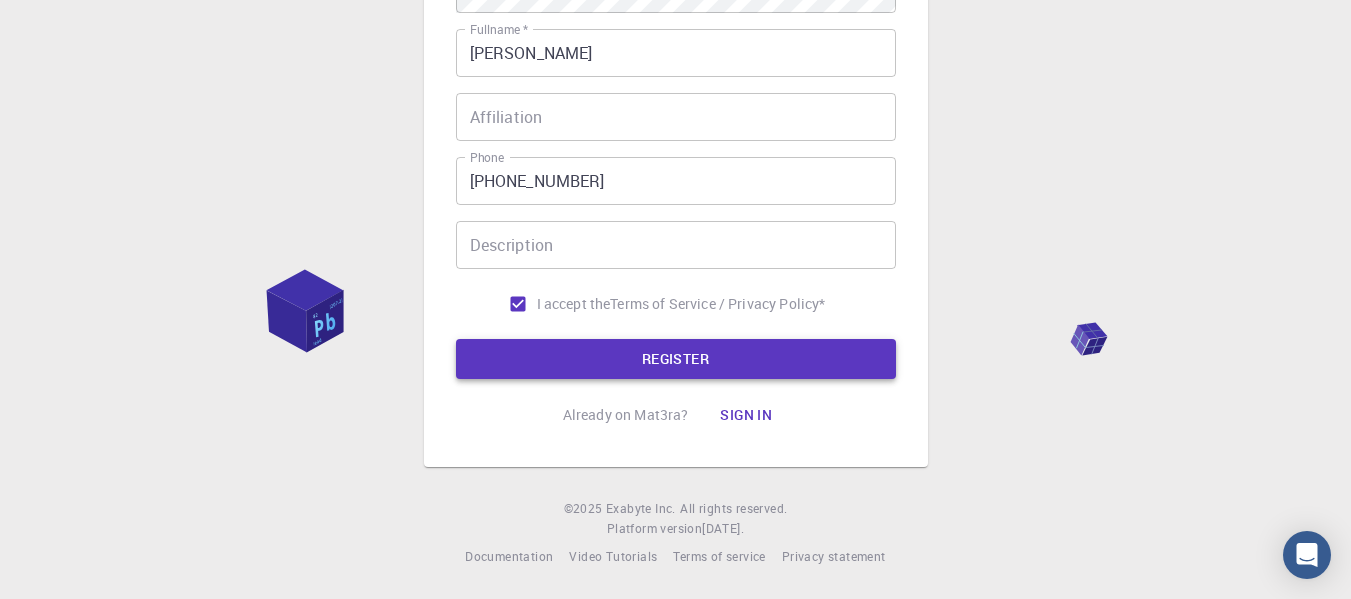 click on "REGISTER" at bounding box center (676, 359) 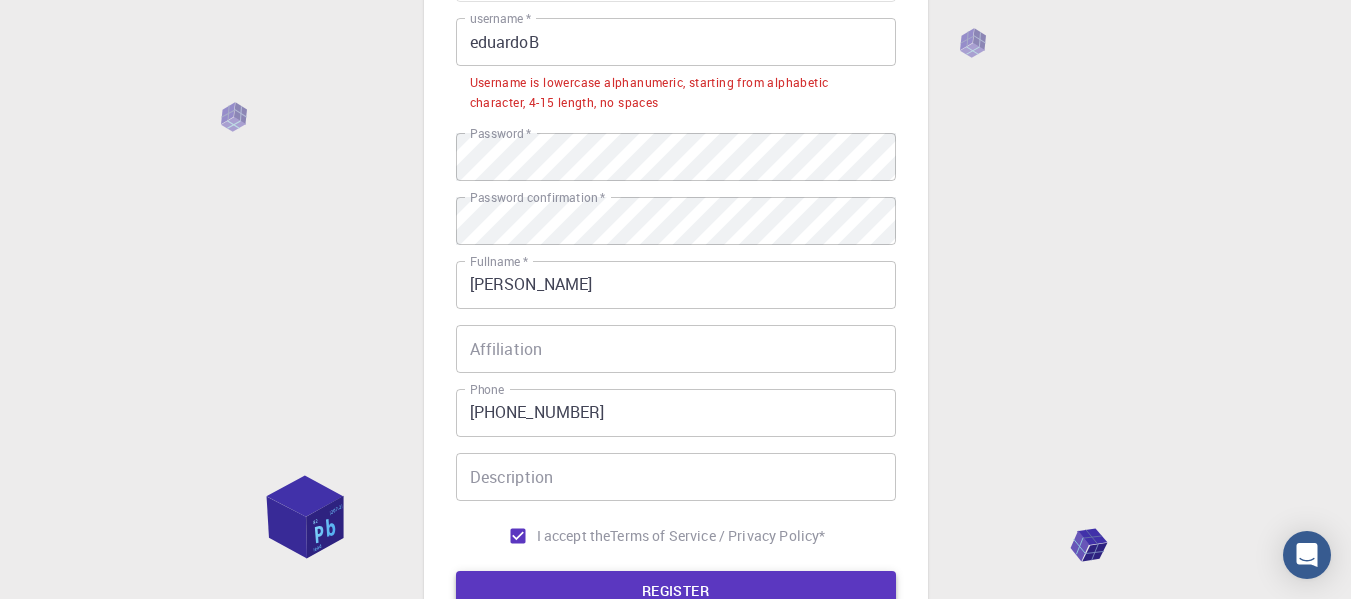 scroll, scrollTop: 169, scrollLeft: 0, axis: vertical 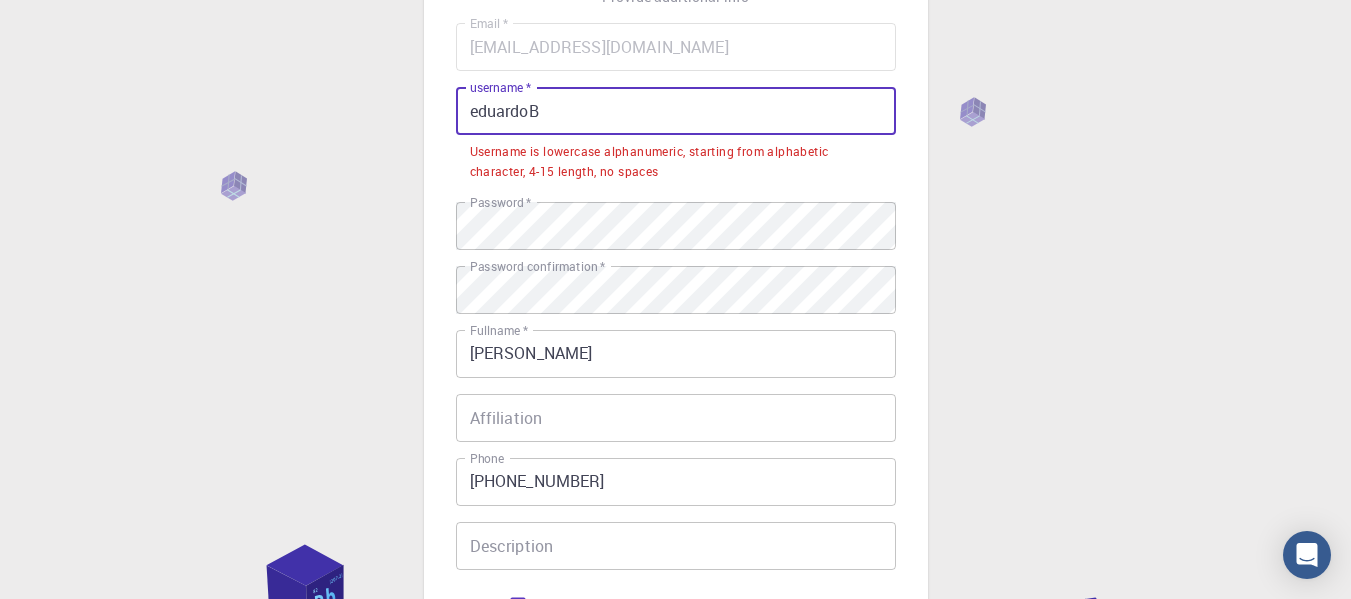 drag, startPoint x: 594, startPoint y: 107, endPoint x: 263, endPoint y: 95, distance: 331.21744 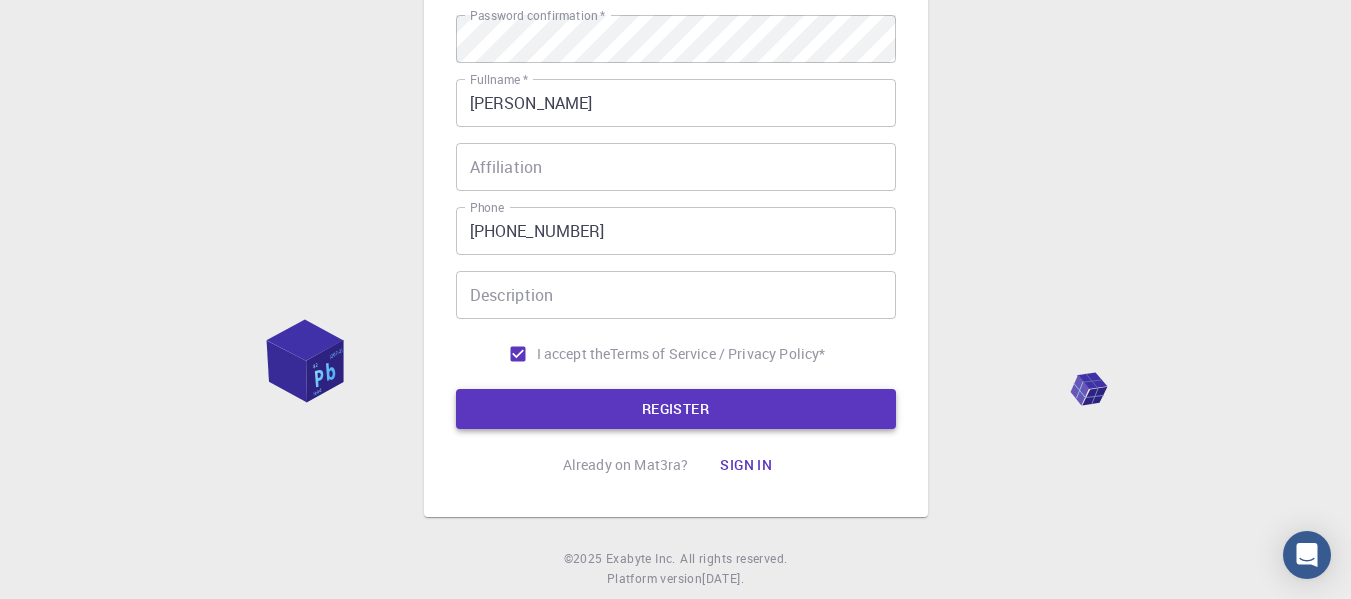 click on "REGISTER" at bounding box center (676, 409) 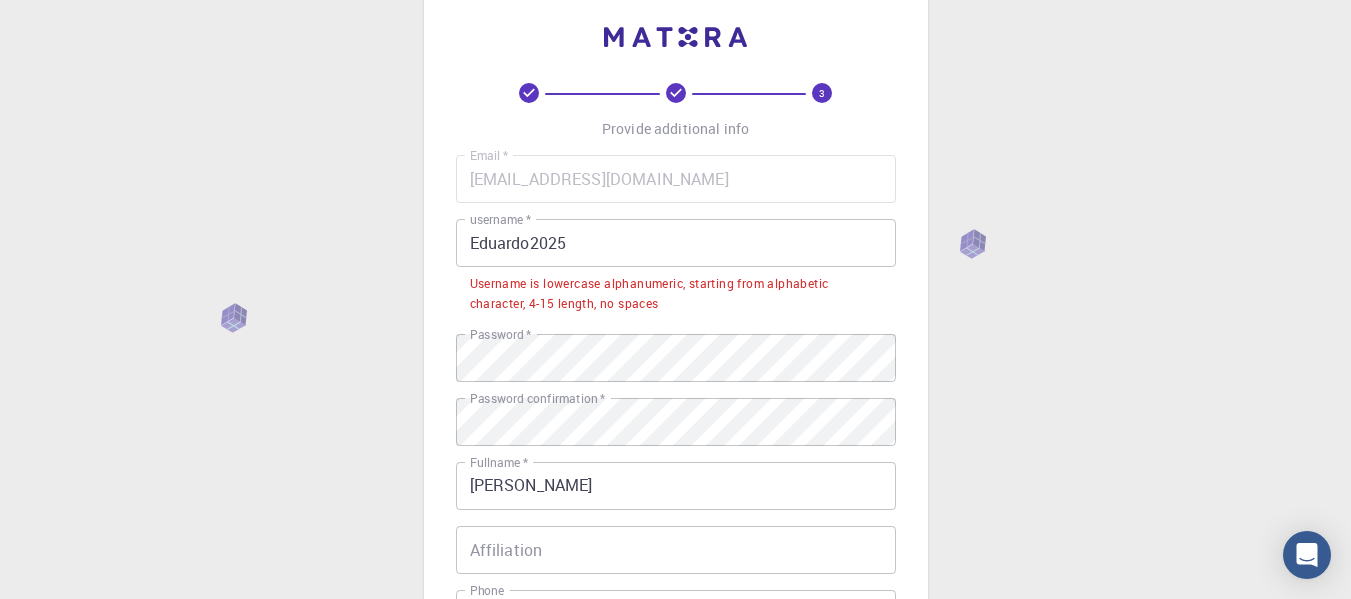 scroll, scrollTop: 20, scrollLeft: 0, axis: vertical 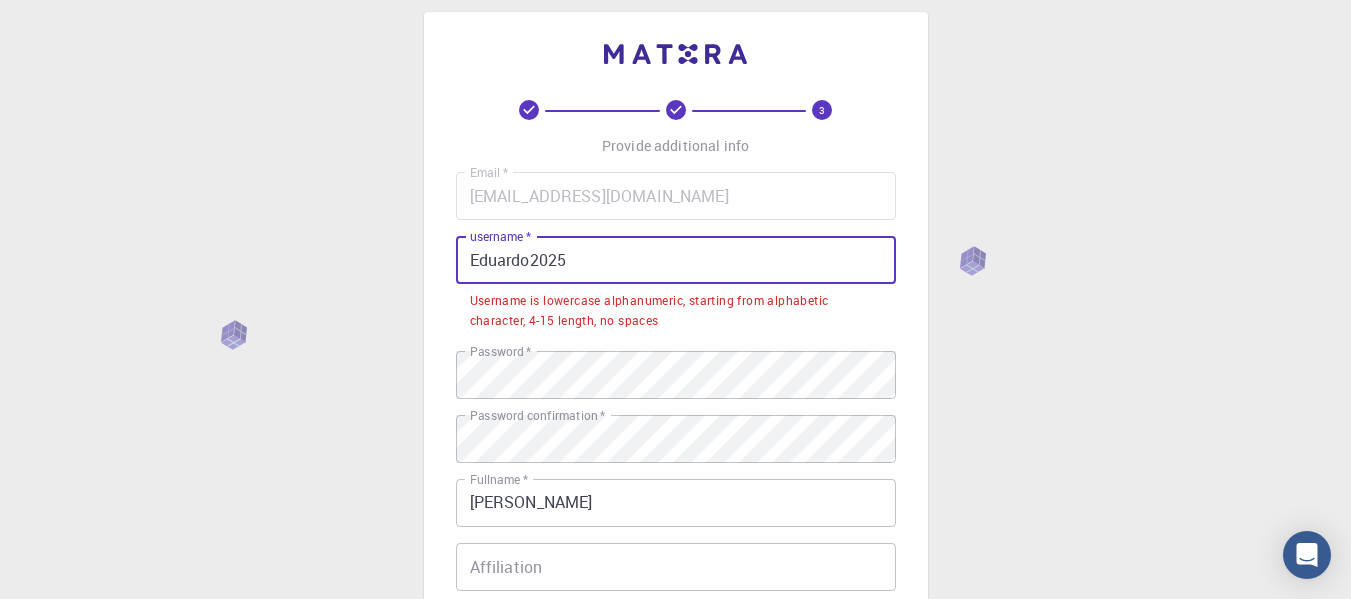 drag, startPoint x: 475, startPoint y: 254, endPoint x: 459, endPoint y: 258, distance: 16.492422 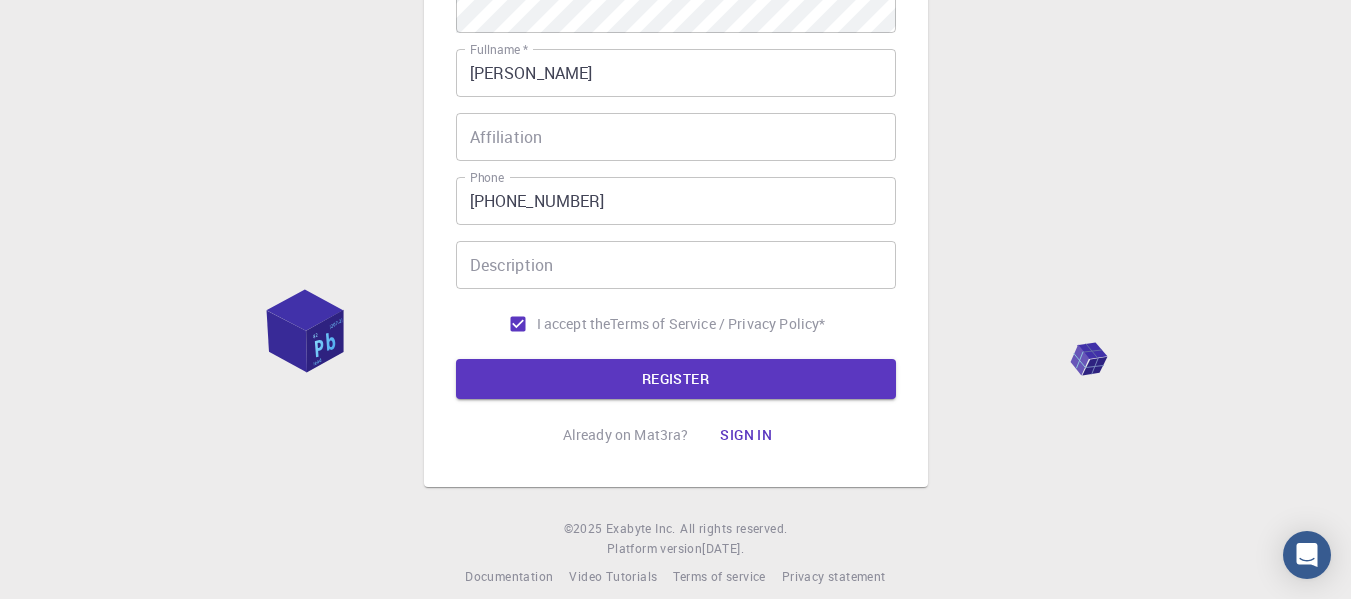 scroll, scrollTop: 419, scrollLeft: 0, axis: vertical 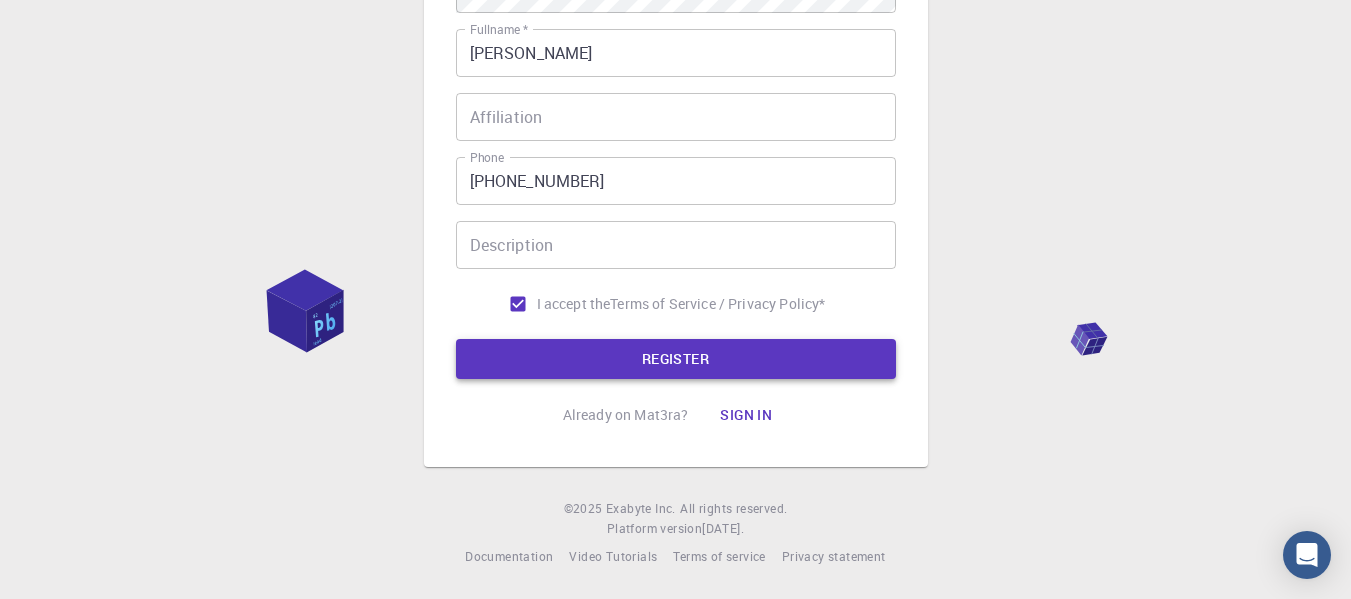 type on "eduardo2025" 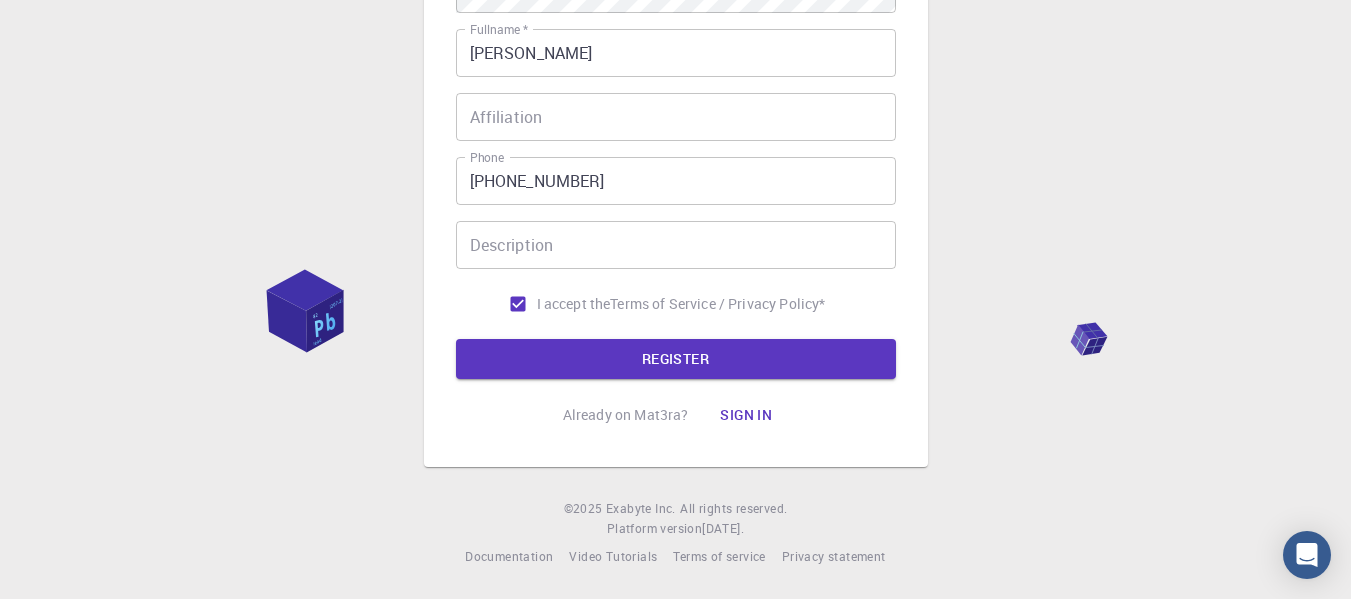 click on "REGISTER" at bounding box center [676, 359] 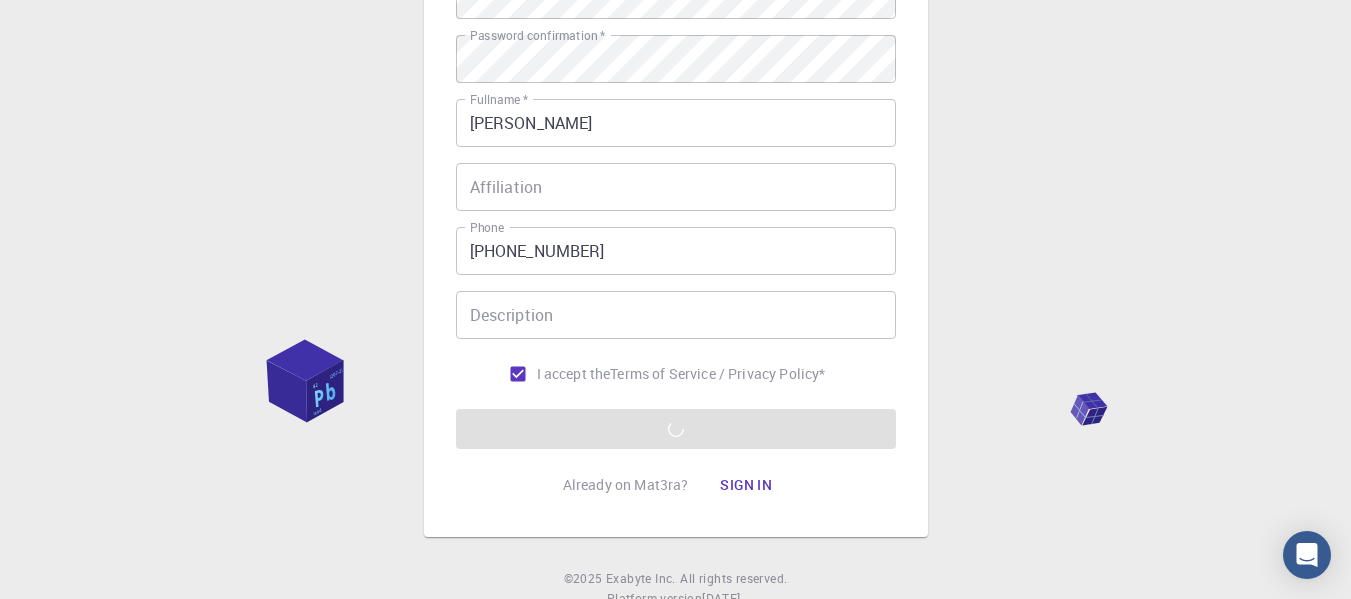 scroll, scrollTop: 400, scrollLeft: 0, axis: vertical 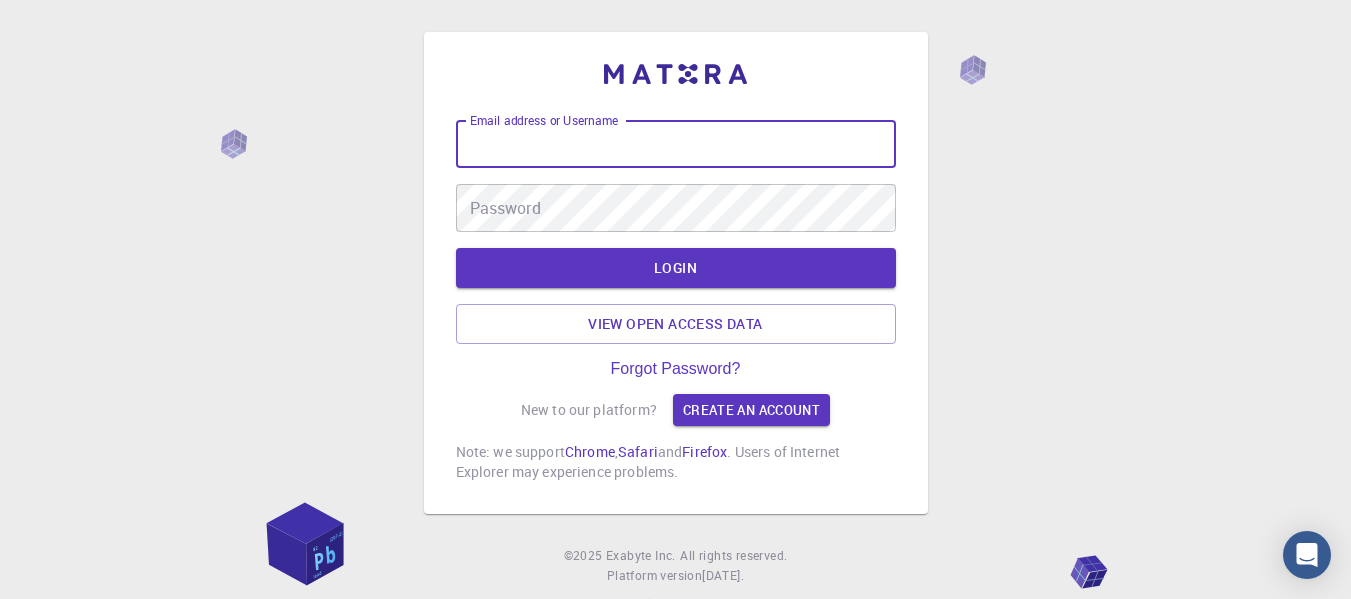 click on "Email address or Username" at bounding box center [676, 144] 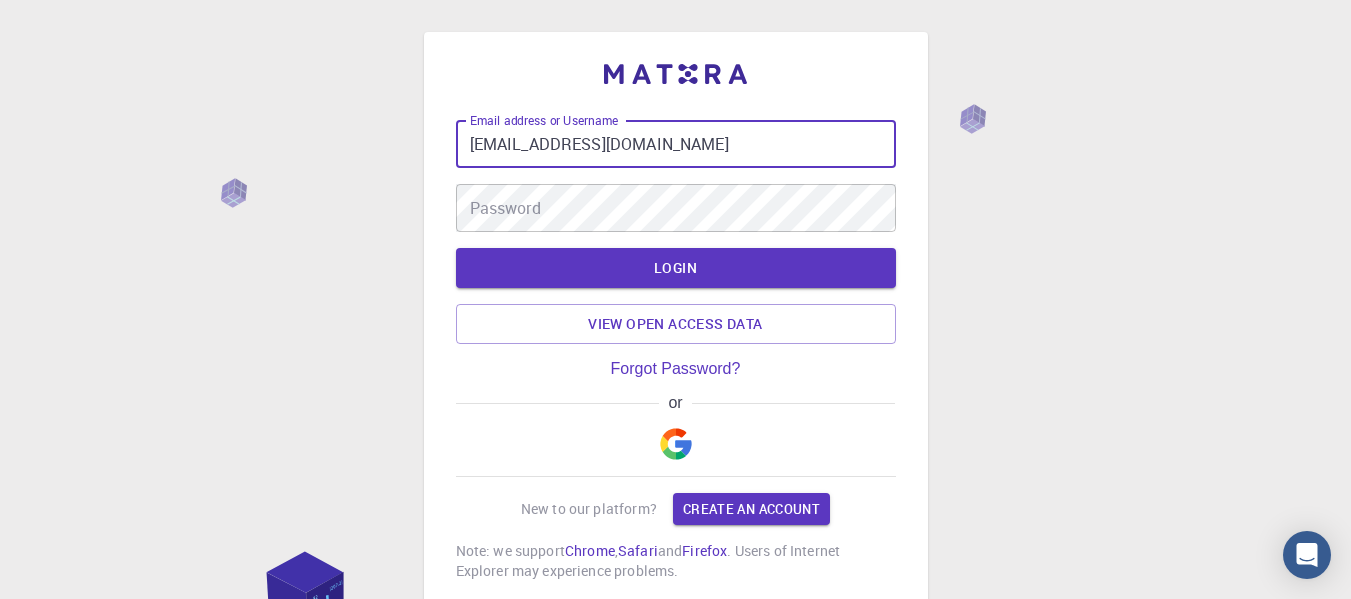 type on "[EMAIL_ADDRESS][DOMAIN_NAME]" 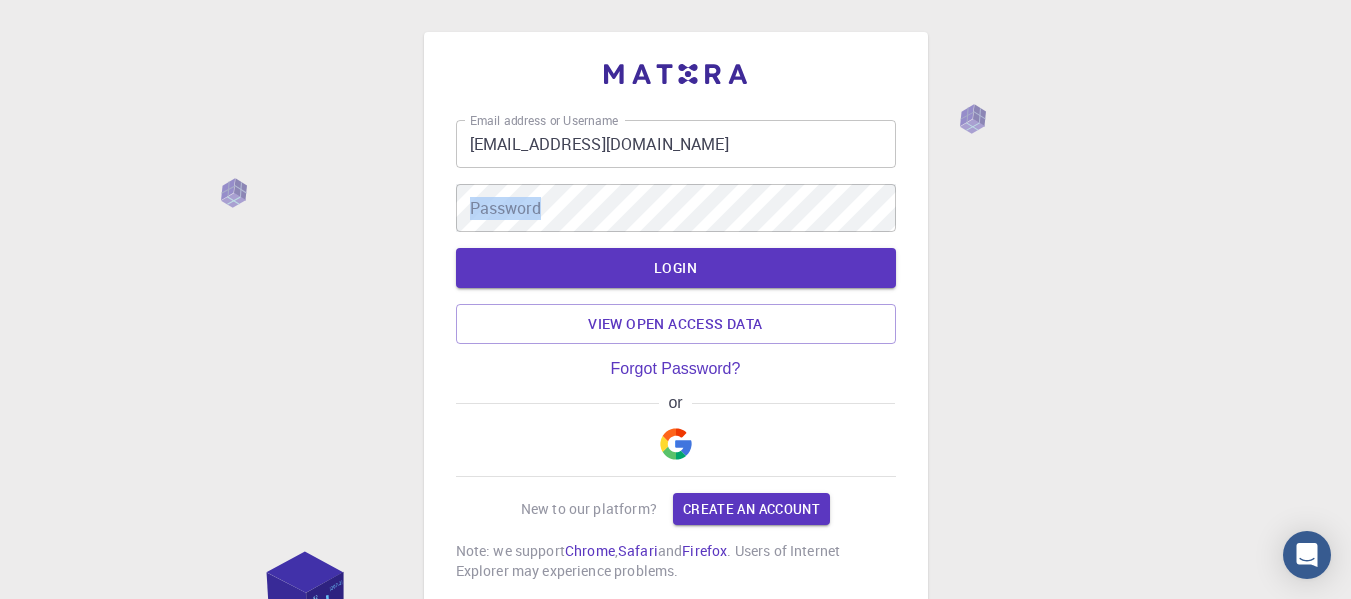 click on "Email address or Username [PERSON_NAME][EMAIL_ADDRESS][DOMAIN_NAME] Email address or Username Password Password" at bounding box center [676, 176] 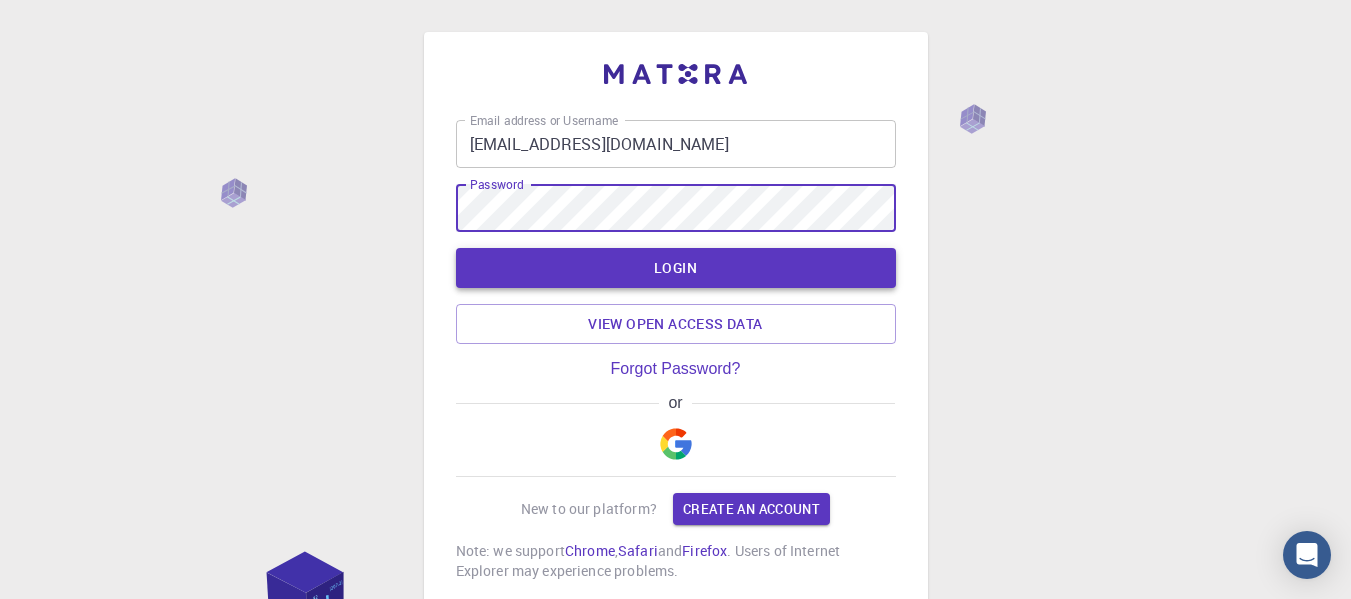 click on "LOGIN" at bounding box center [676, 268] 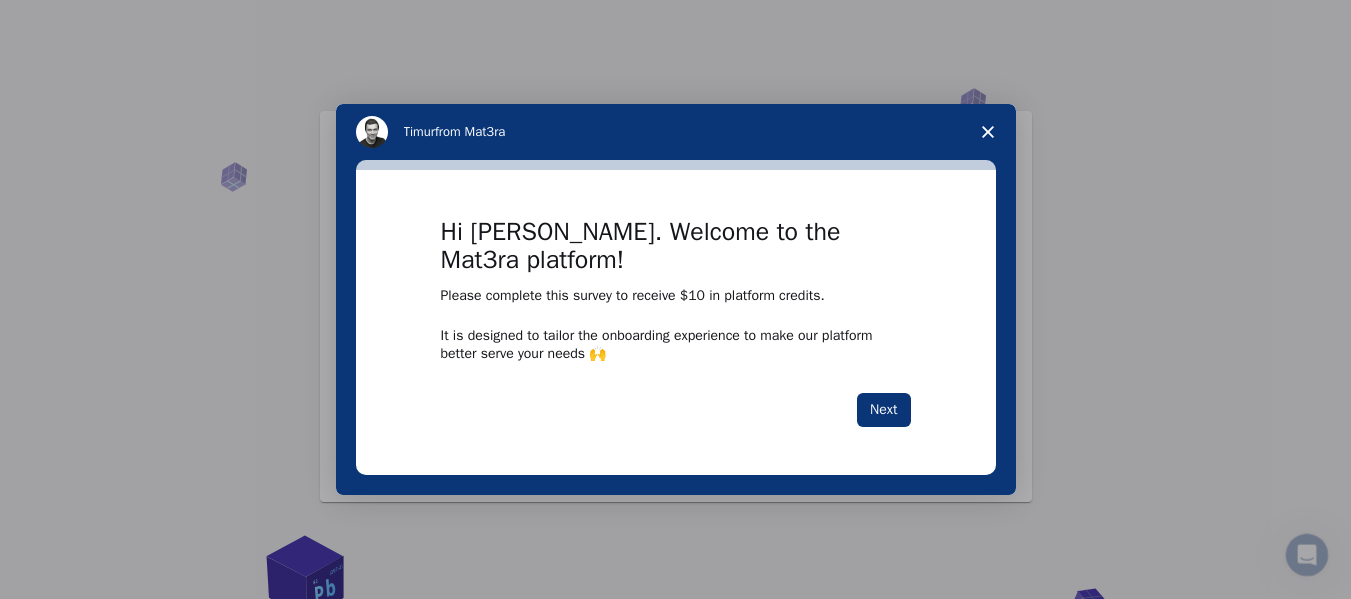 scroll, scrollTop: 0, scrollLeft: 0, axis: both 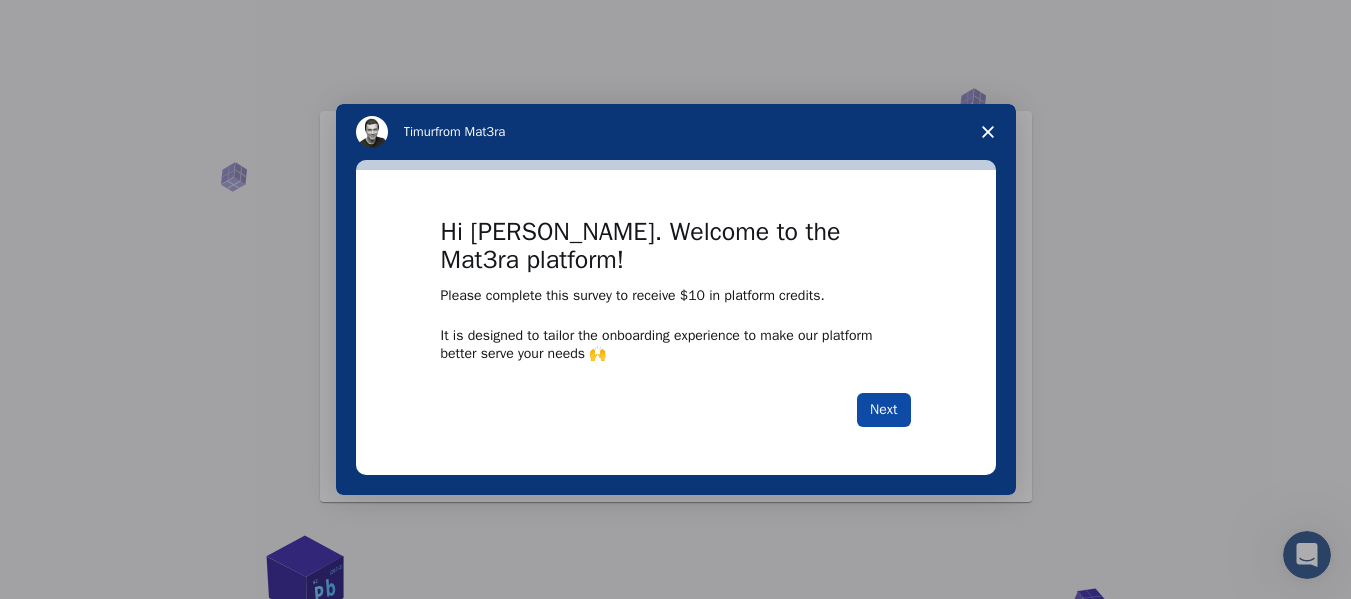 click on "Next" at bounding box center [883, 410] 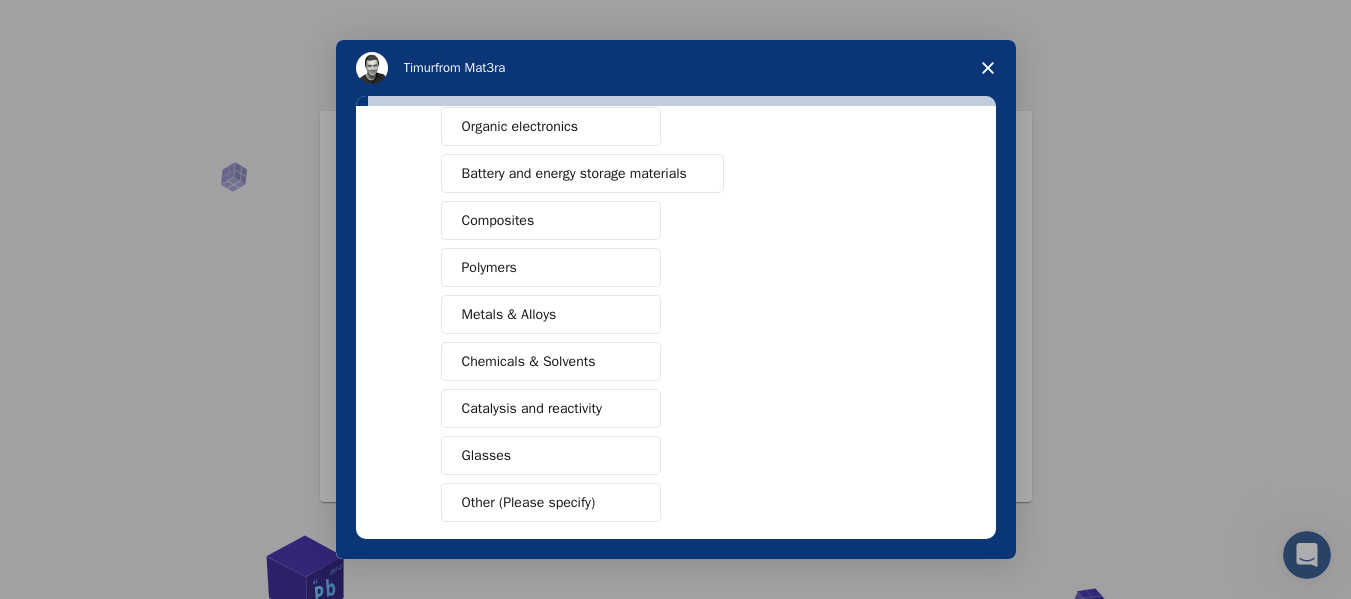 scroll, scrollTop: 366, scrollLeft: 0, axis: vertical 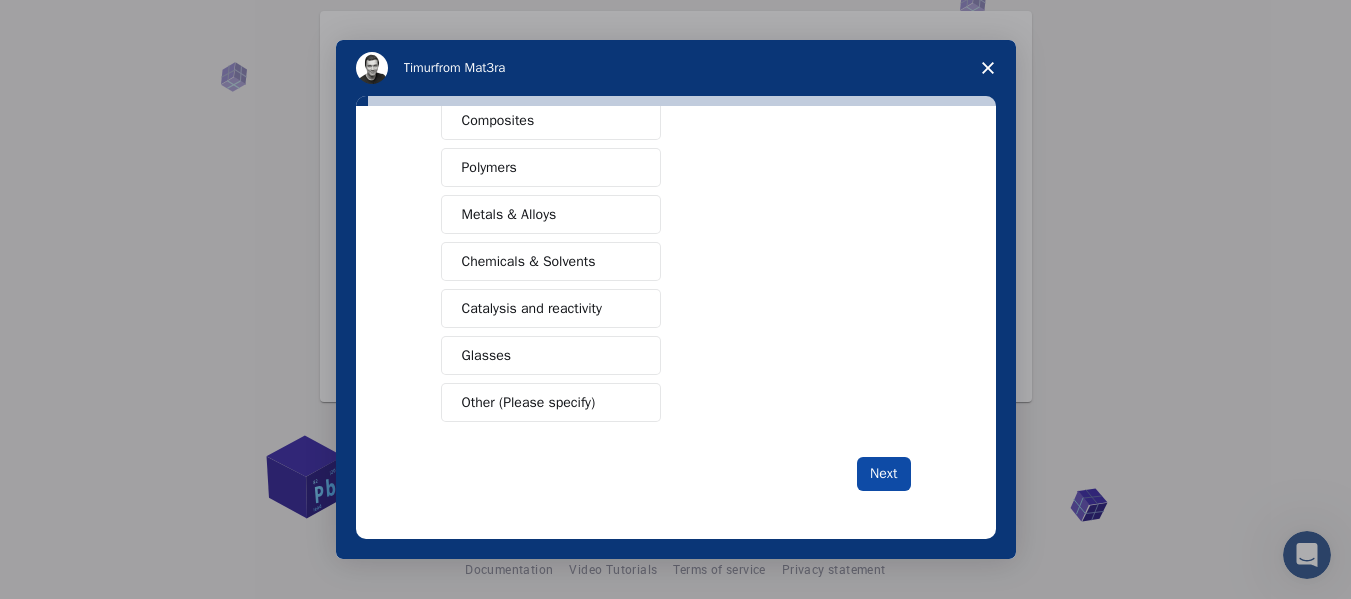 click on "Next" at bounding box center (883, 474) 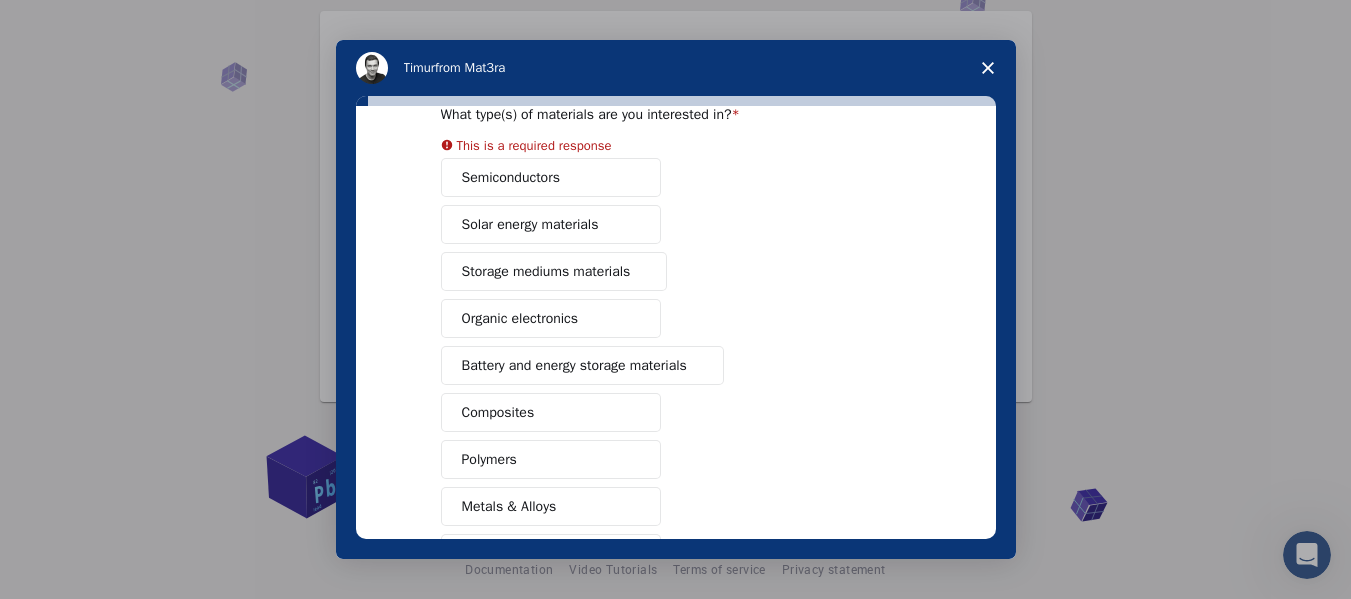 scroll, scrollTop: 90, scrollLeft: 0, axis: vertical 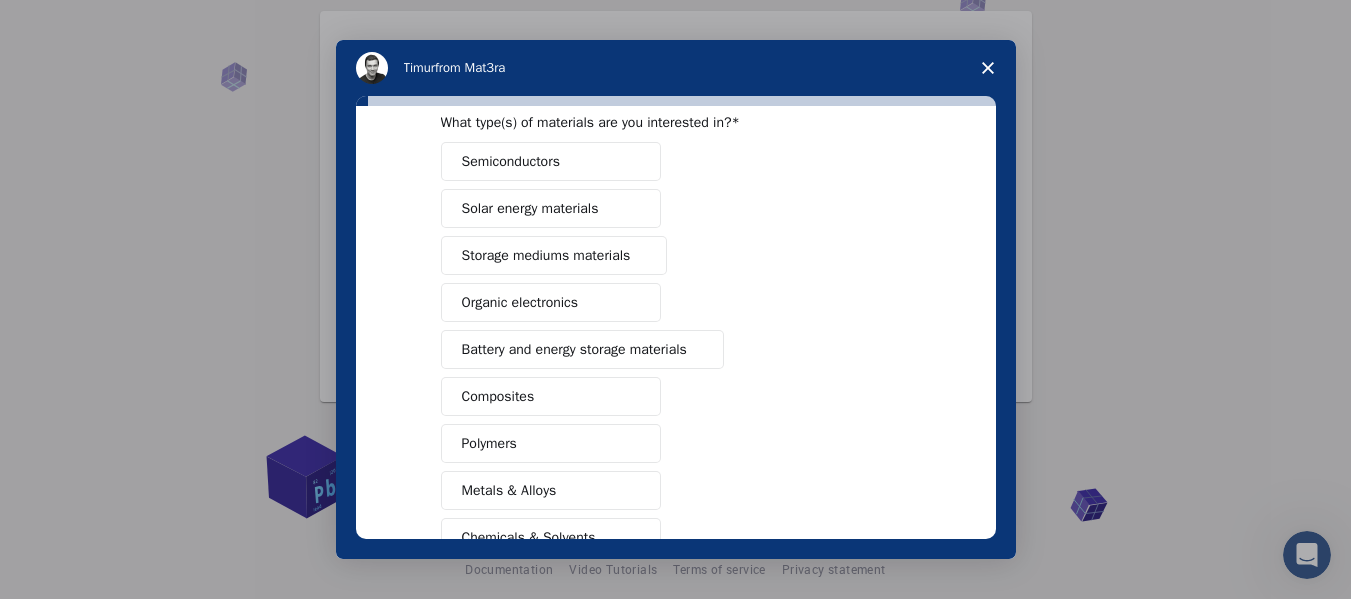 click on "Semiconductors Solar energy materials Storage mediums materials Organic electronics Battery and energy storage materials Composites Polymers Metals & Alloys Chemicals & Solvents Catalysis and reactivity Glasses Other (Please specify)" at bounding box center [676, 420] 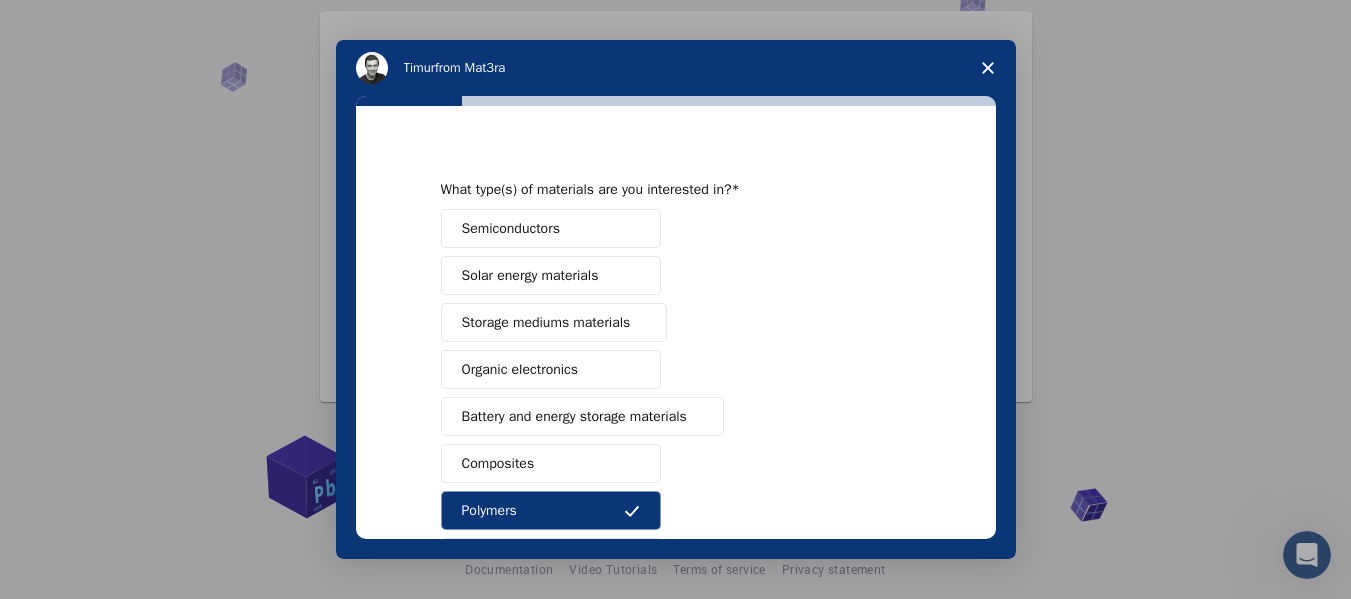 scroll, scrollTop: 0, scrollLeft: 0, axis: both 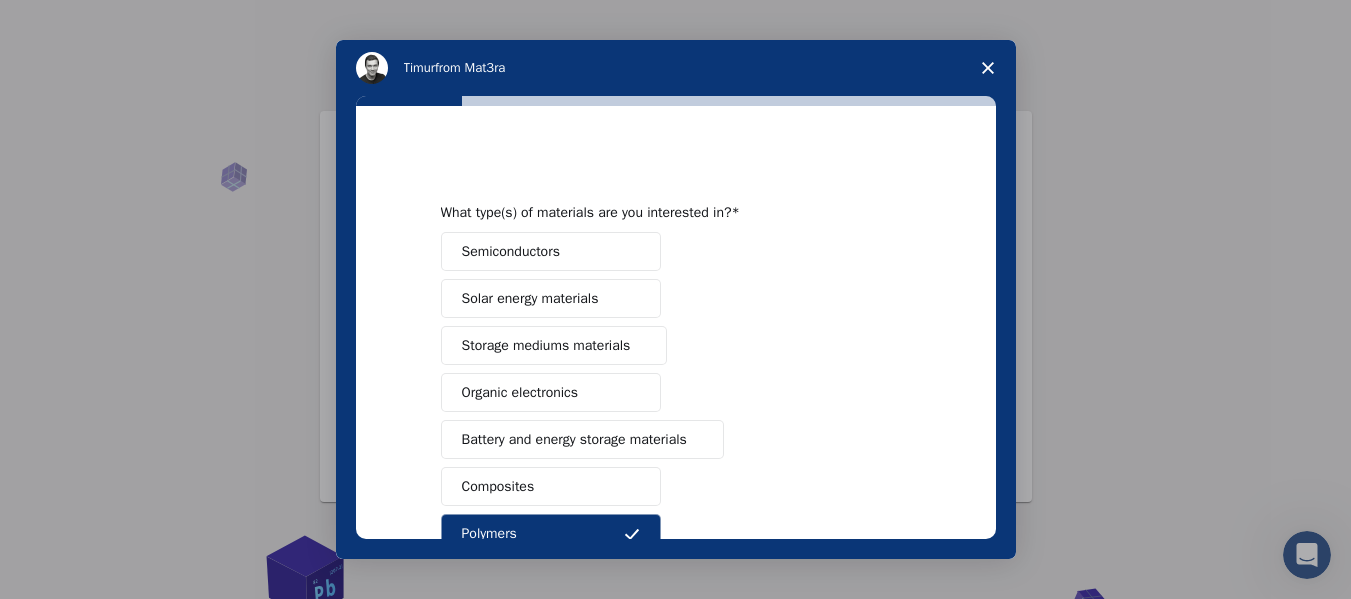 click on "Battery and energy storage materials" at bounding box center [574, 439] 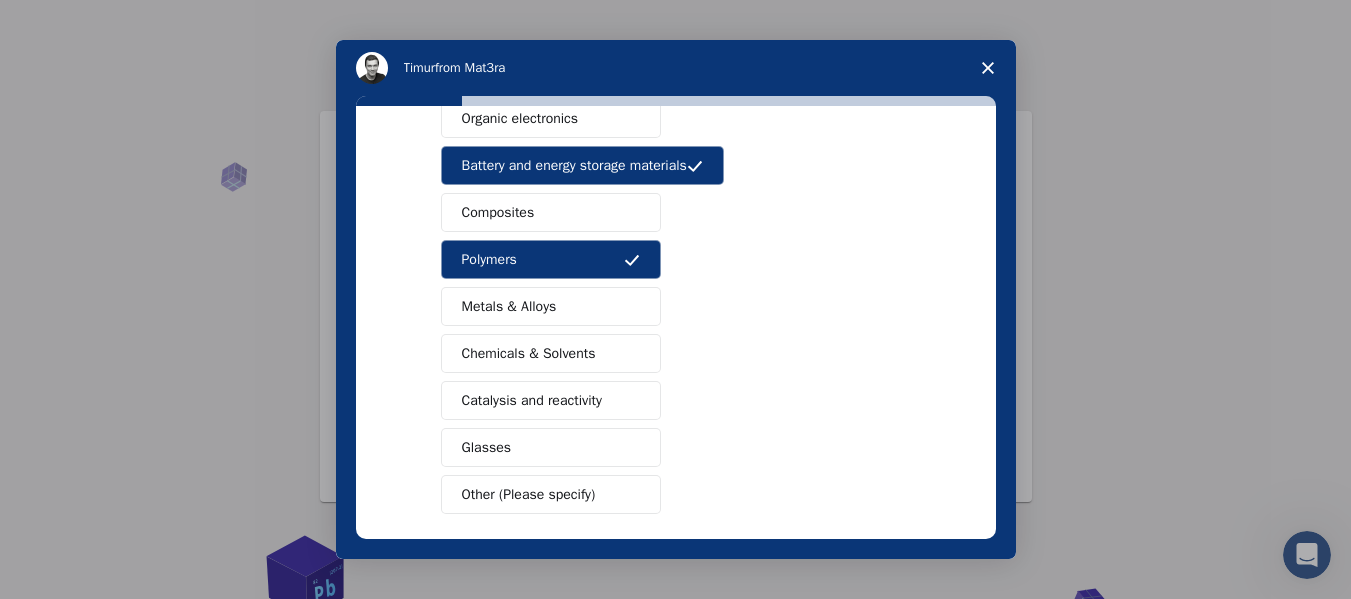 scroll, scrollTop: 300, scrollLeft: 0, axis: vertical 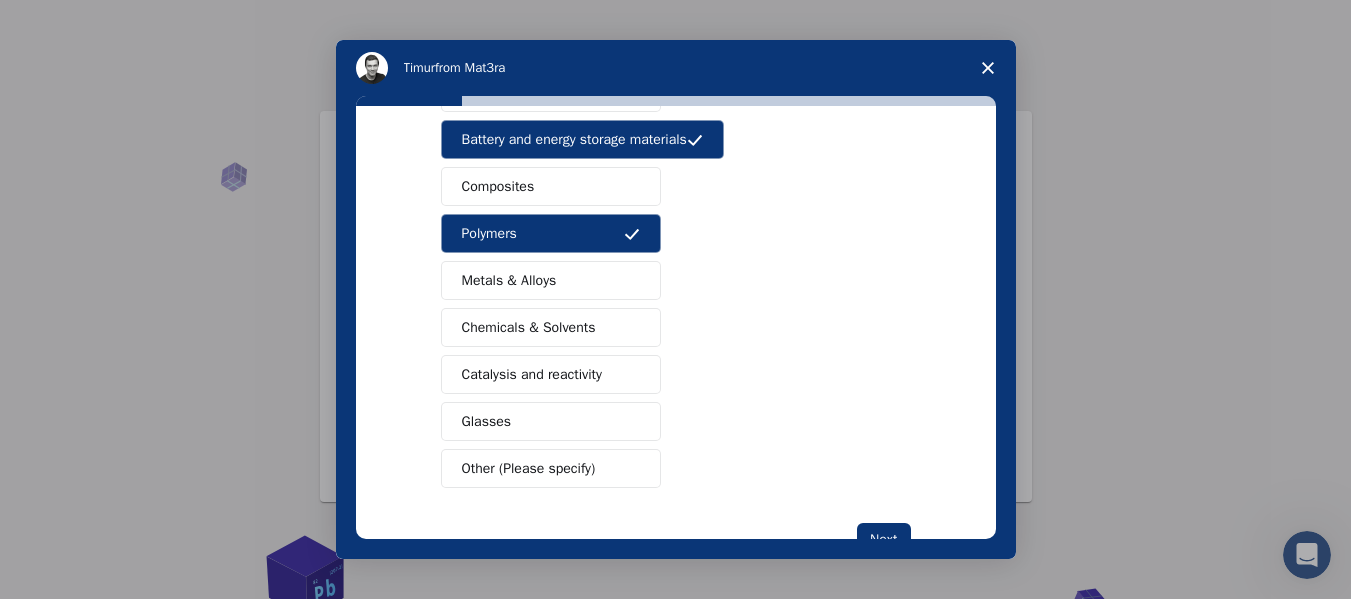 click on "Metals & Alloys" at bounding box center [509, 280] 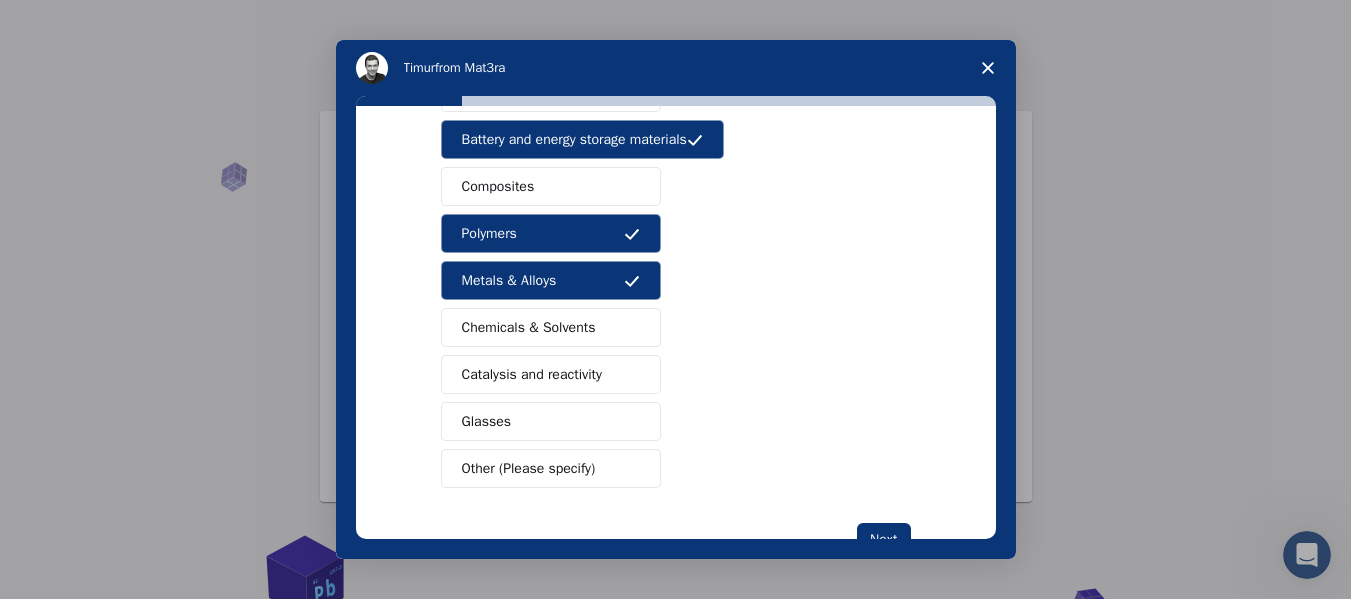 click on "Chemicals & Solvents" at bounding box center [529, 327] 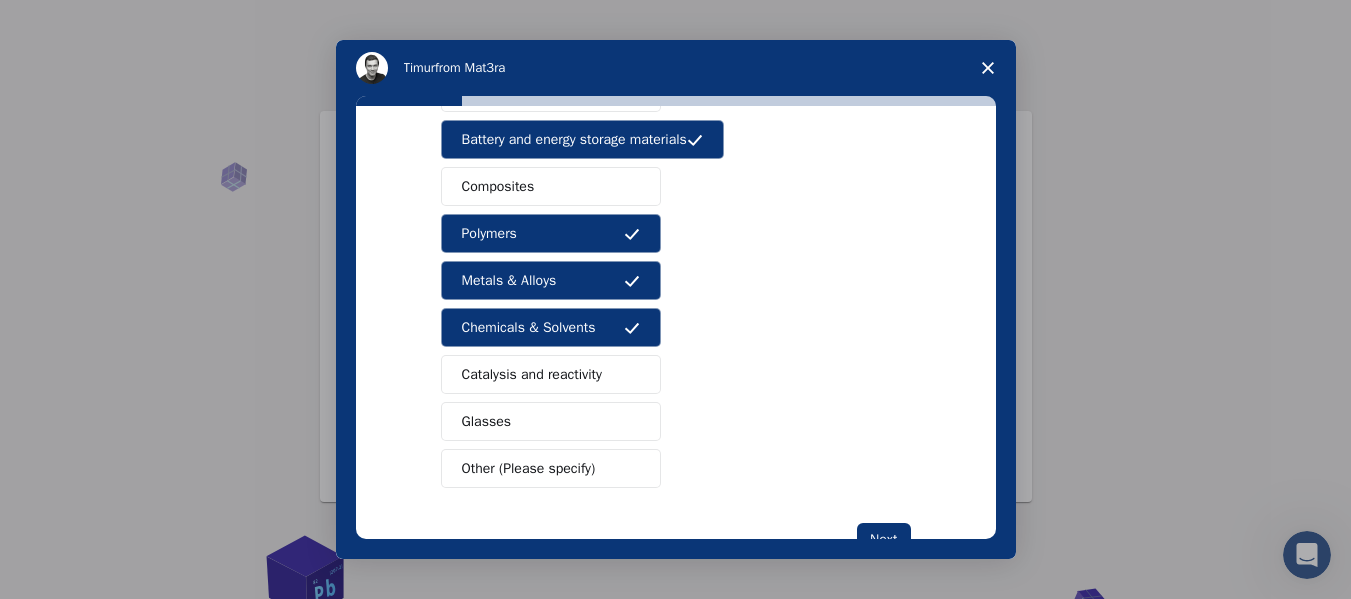 click on "Chemicals & Solvents" at bounding box center [529, 327] 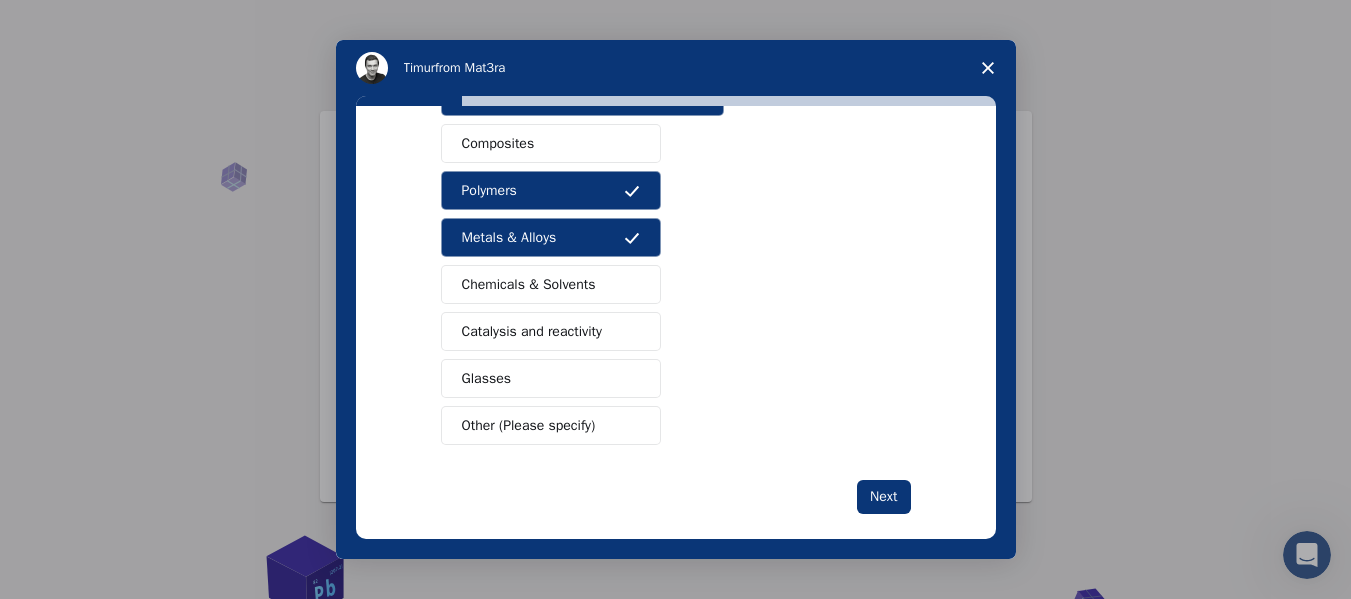 scroll, scrollTop: 366, scrollLeft: 0, axis: vertical 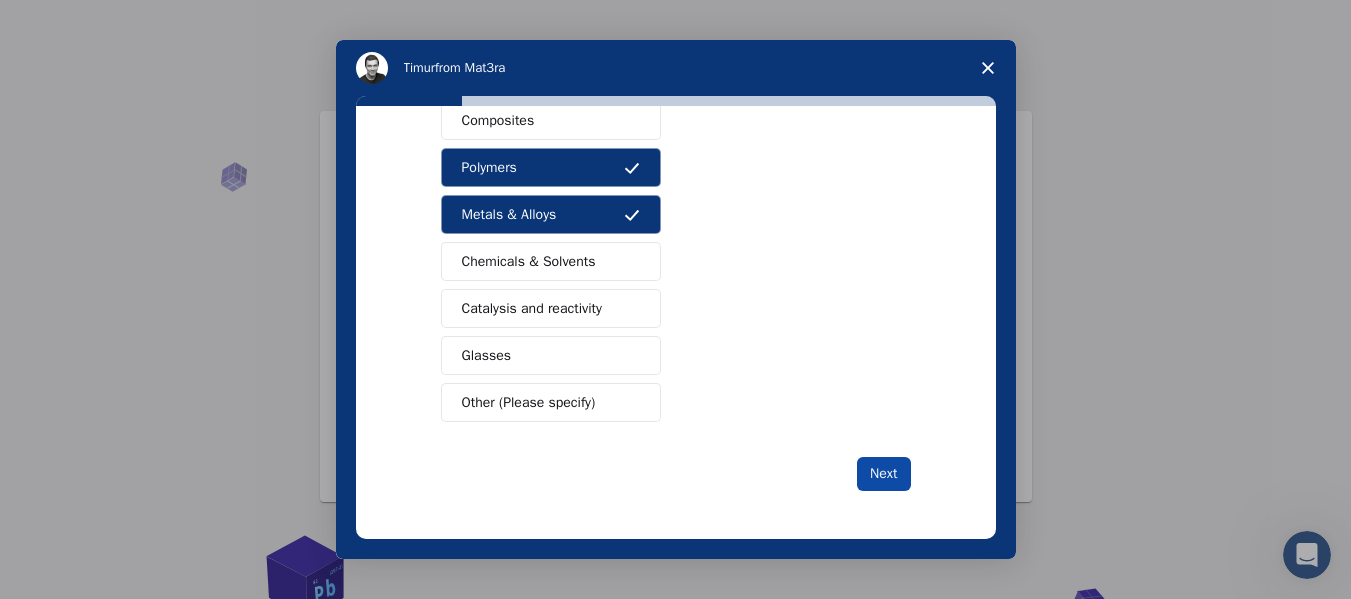click on "Next" at bounding box center (883, 474) 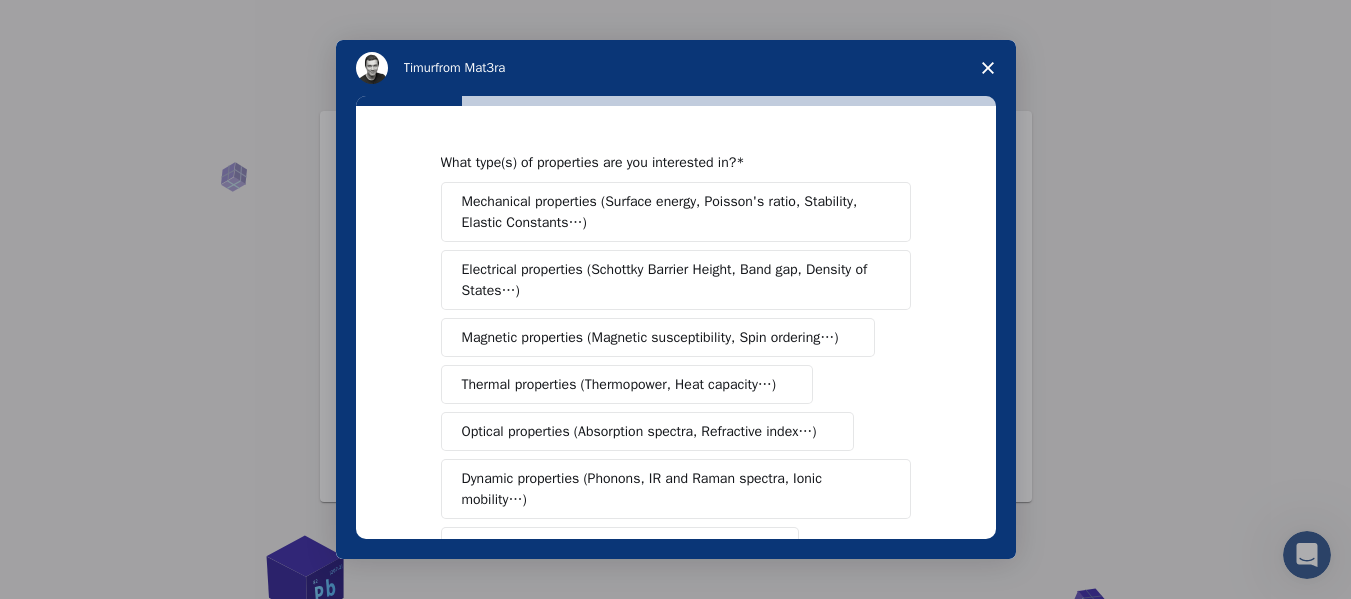 click on "Mechanical properties (Surface energy, Poisson's ratio, Stability, Elastic Constants…) Electrical properties (Schottky Barrier Height, Band gap, Density of States…) Magnetic properties (Magnetic susceptibility, Spin ordering…) Thermal properties (Thermopower, Heat capacity…) Optical properties (Absorption spectra, Refractive index…) Dynamic properties (Phonons, IR and Raman spectra, Ionic mobility…) Radiological properties (Neutron cross-section…) Acoustical properties (Acoustical absorption, Speed of sound, Sound reflection) Manufacturing properties (Castability…) Chemical properties (Chemical Reaction Energy, Catalytic activity…)" at bounding box center [676, 465] 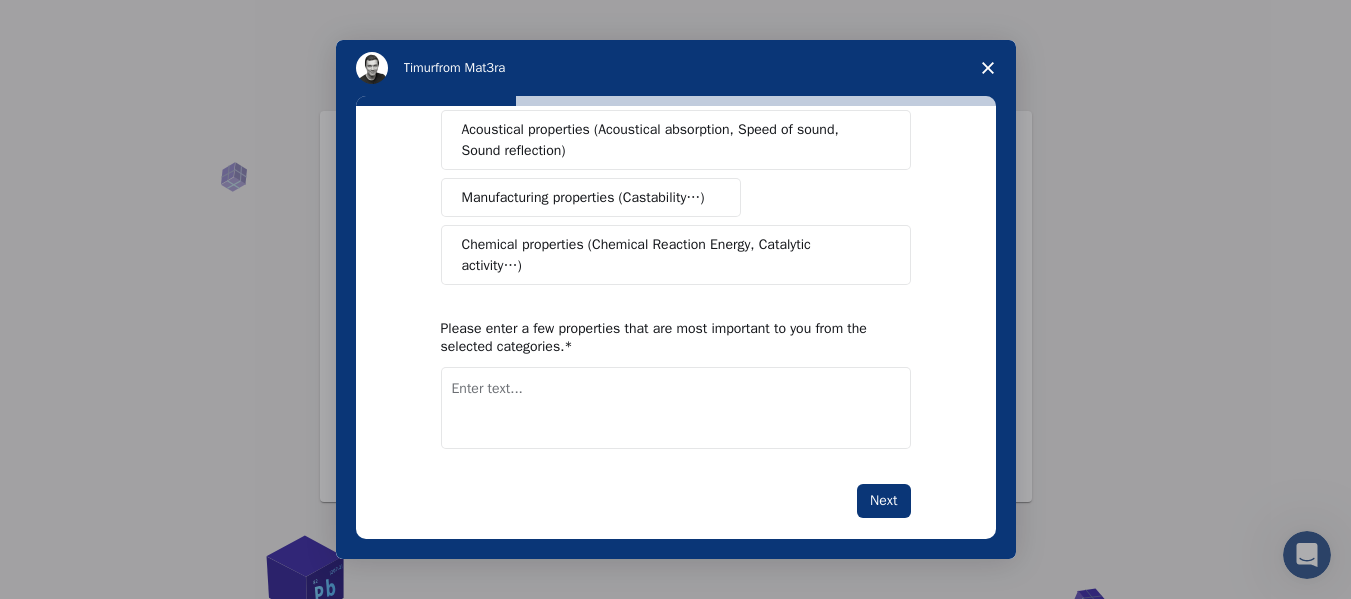 scroll, scrollTop: 470, scrollLeft: 0, axis: vertical 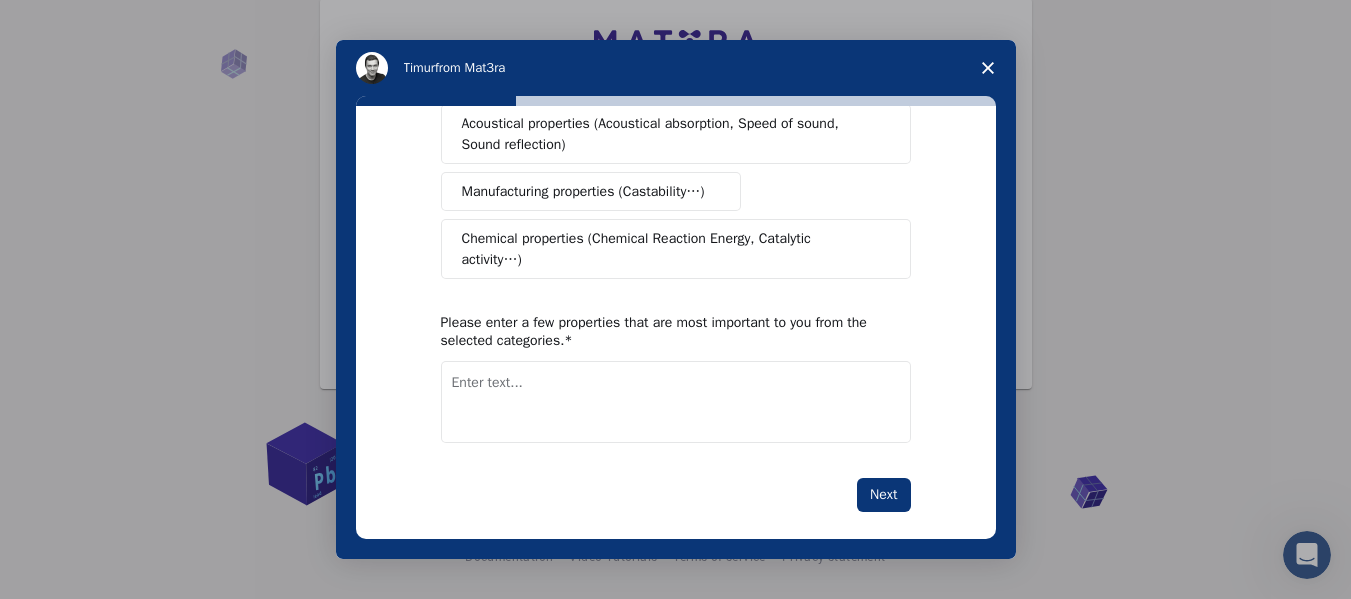 click on "Next" at bounding box center [883, 495] 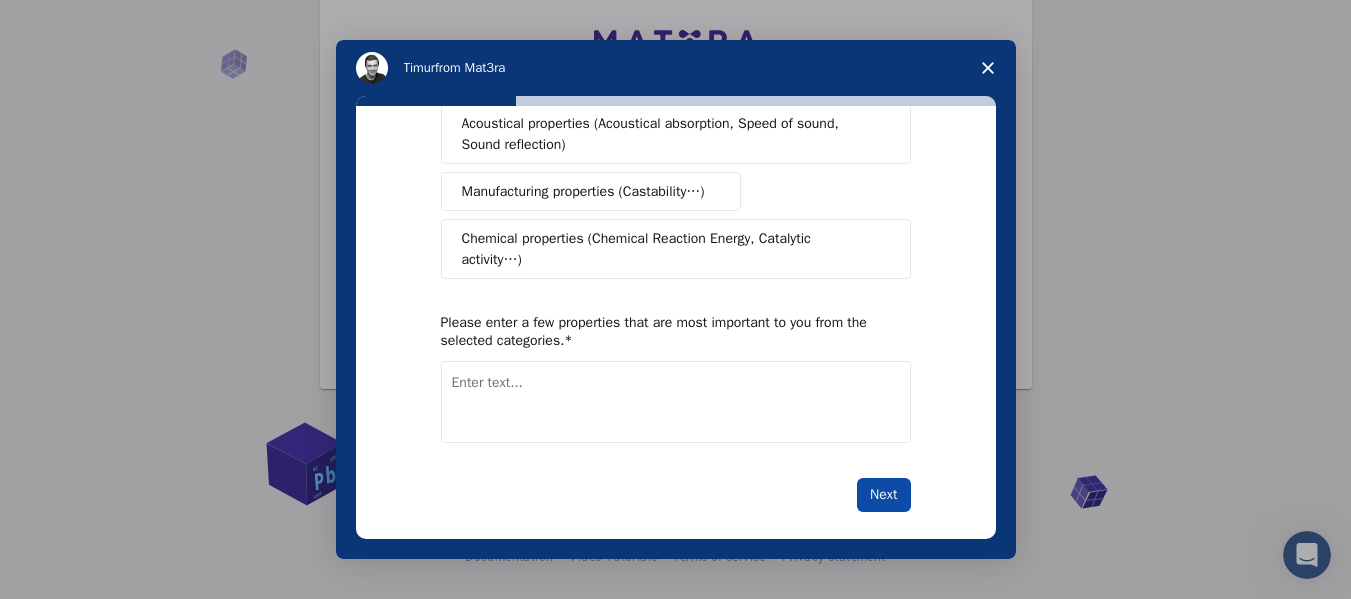 click on "Next" at bounding box center (883, 495) 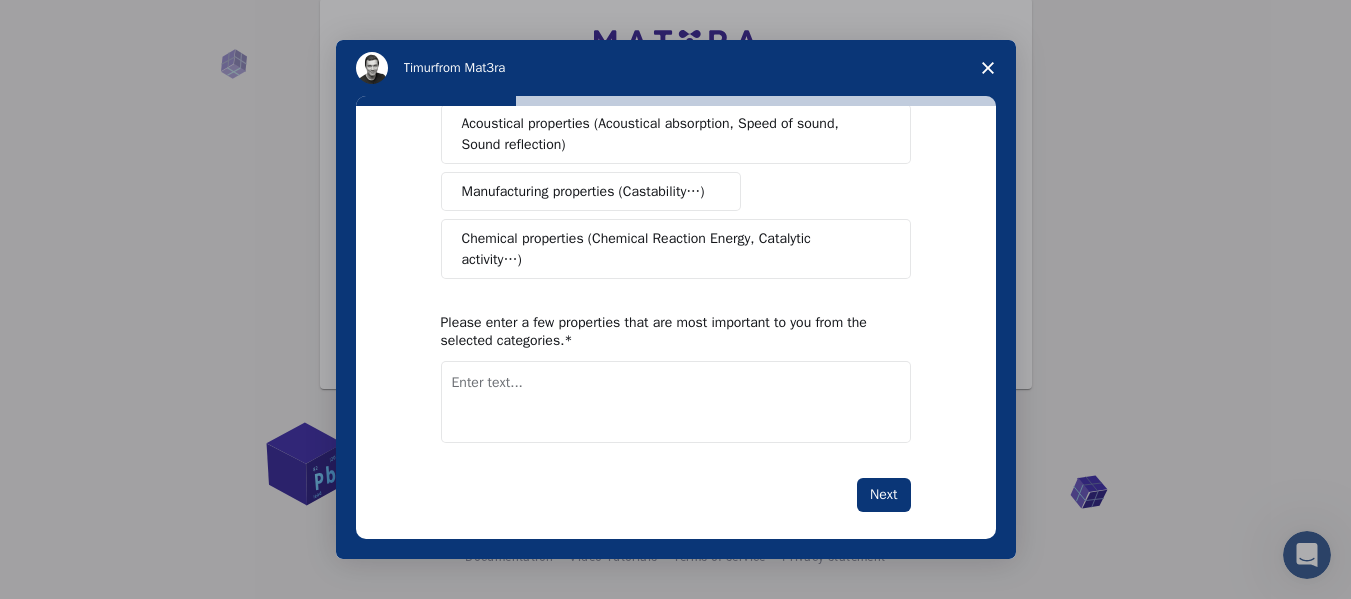 click at bounding box center (676, 402) 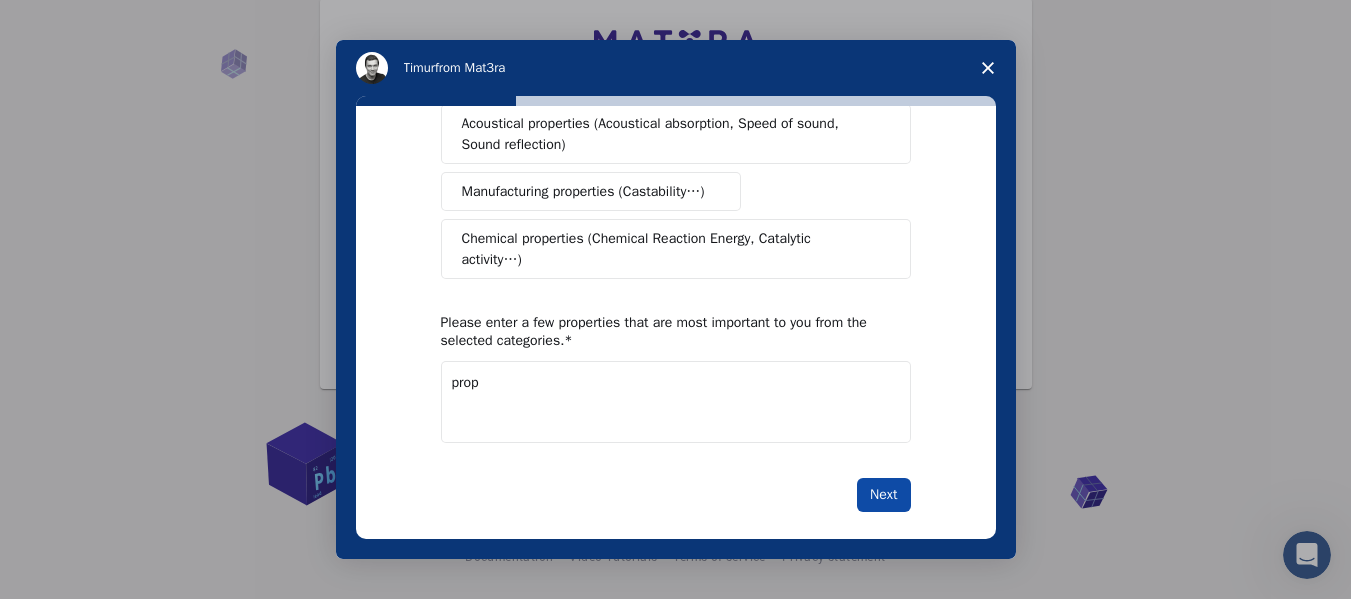 type on "prop" 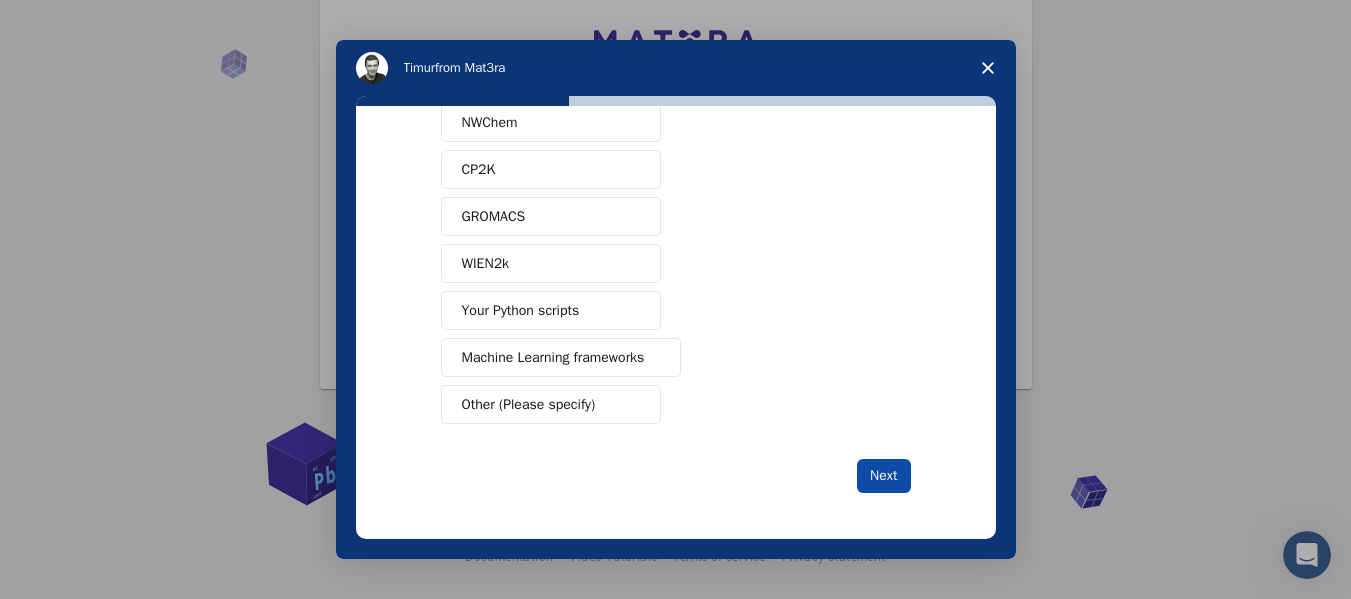 scroll, scrollTop: 222, scrollLeft: 0, axis: vertical 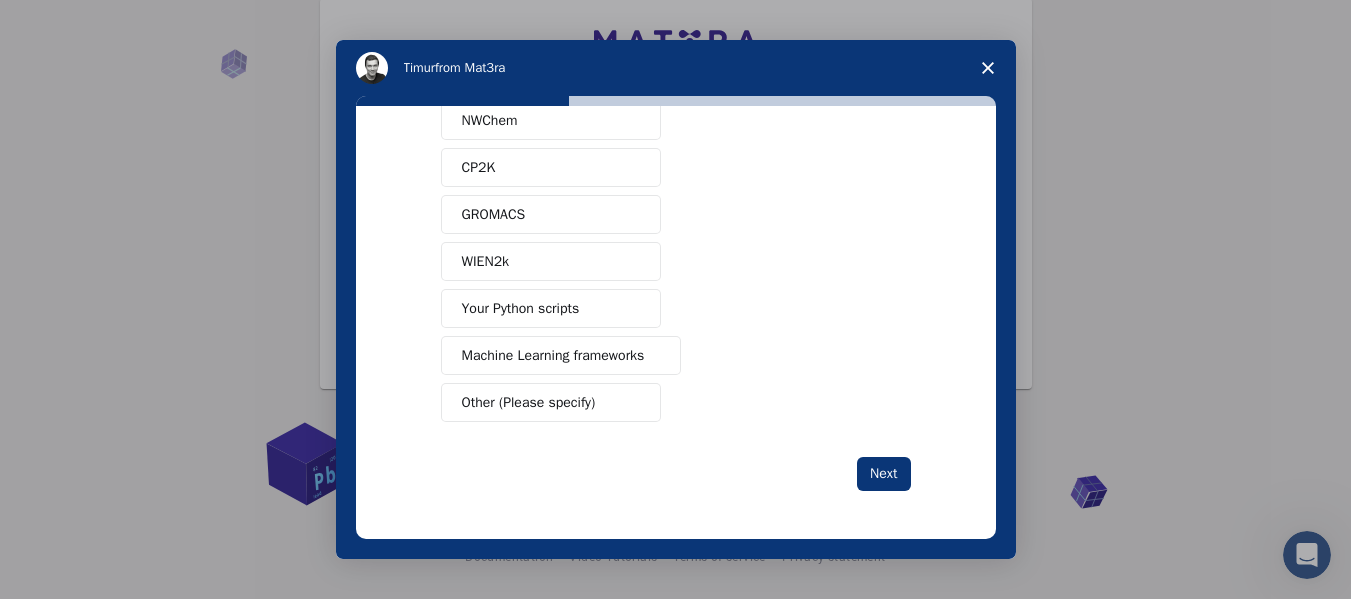 click on "Your Python scripts" at bounding box center [521, 308] 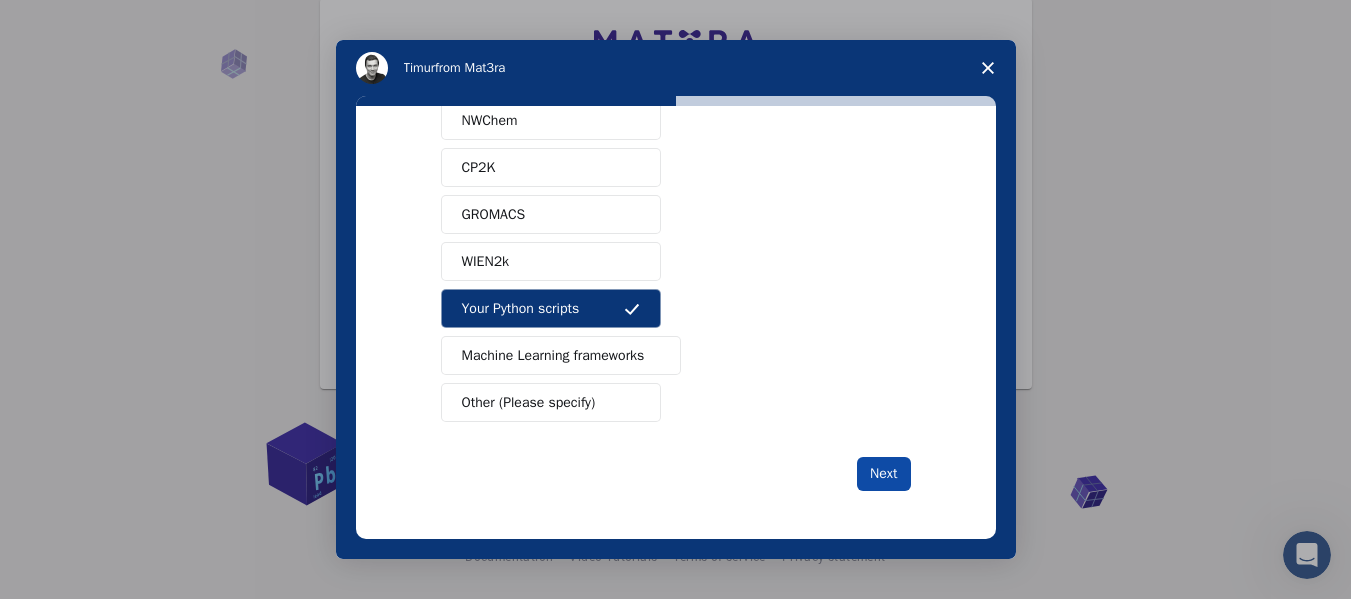 click on "Next" at bounding box center [883, 474] 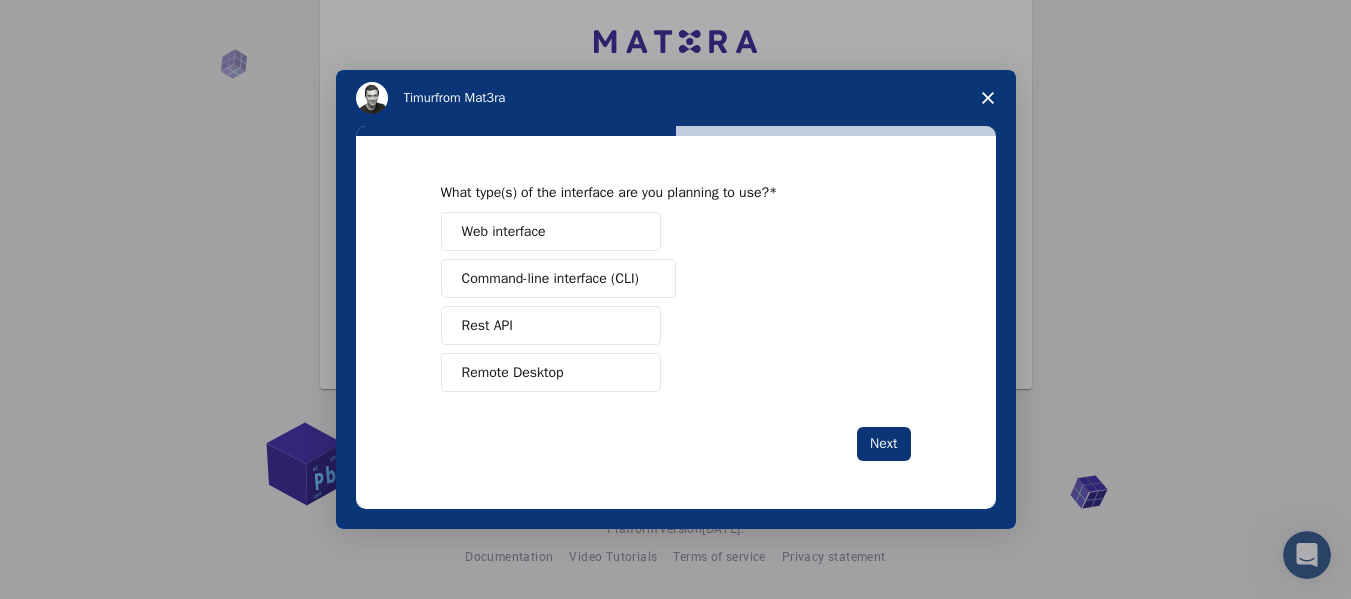 click on "Rest API" at bounding box center (551, 325) 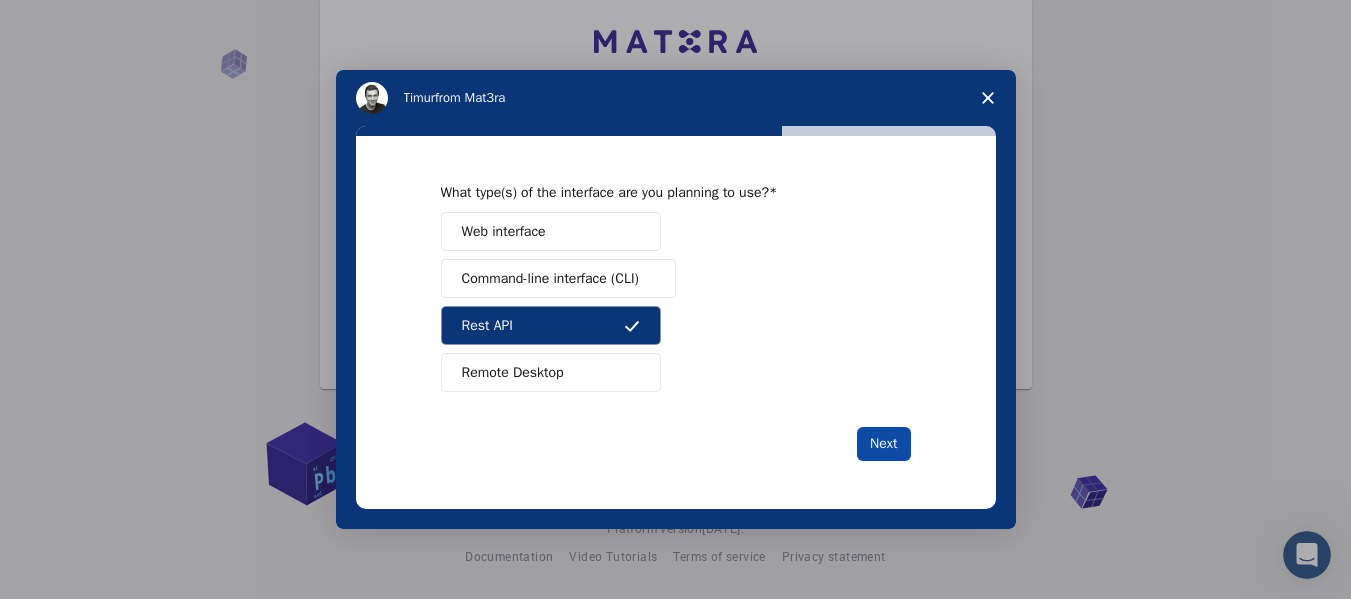 click on "Next" at bounding box center [883, 444] 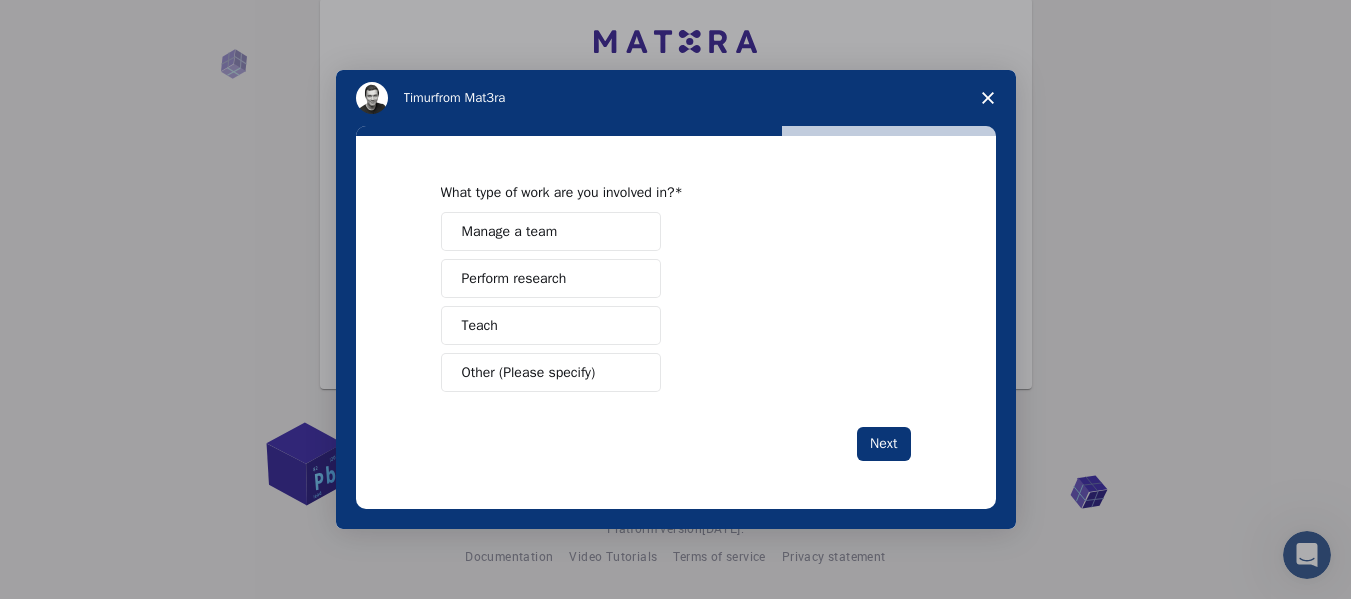 click on "Perform research" at bounding box center [551, 278] 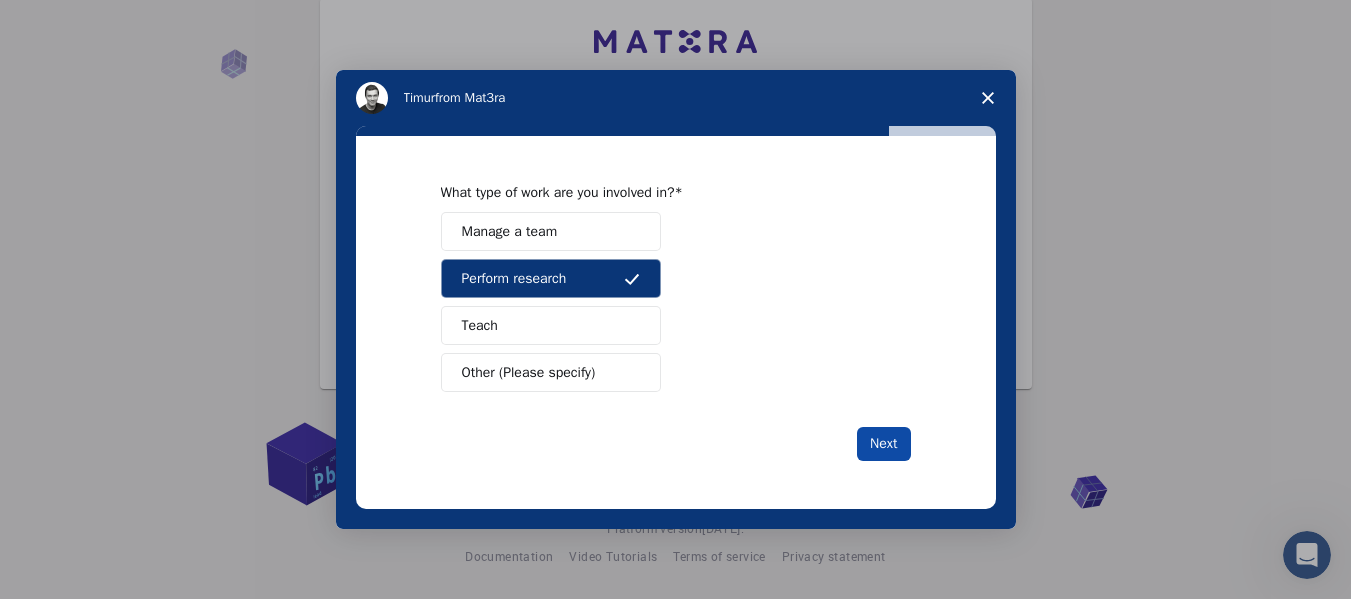 click on "Next" at bounding box center (883, 444) 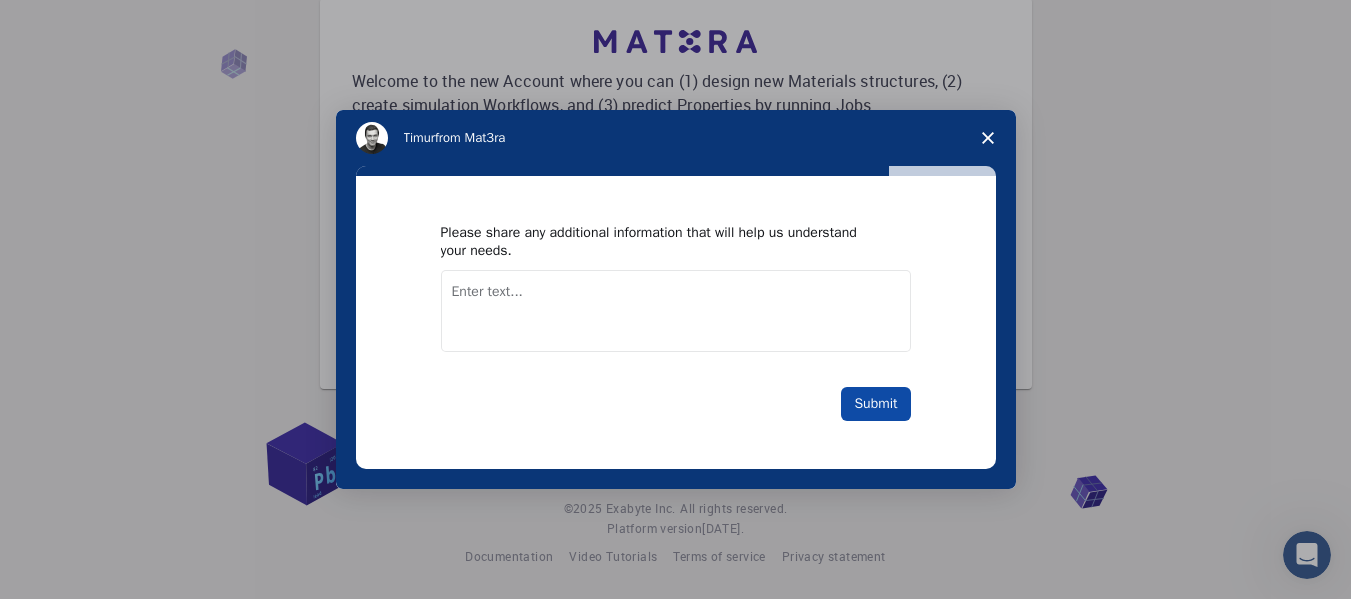 click on "Submit" at bounding box center [875, 404] 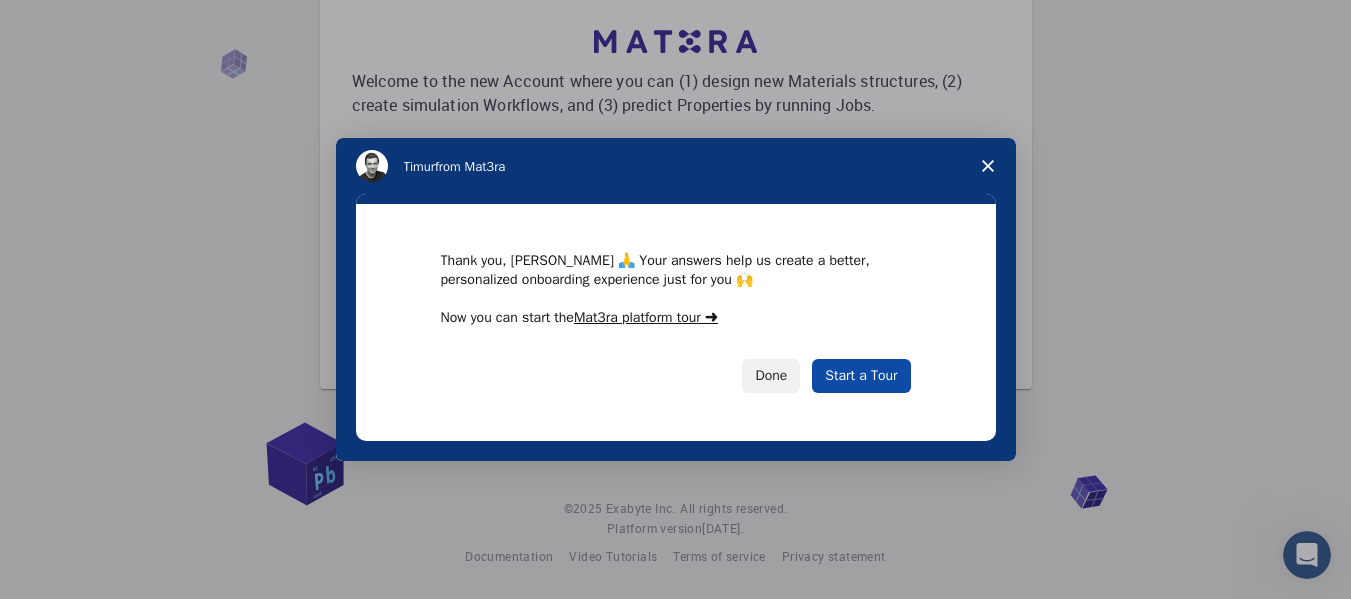 click on "Start a Tour" at bounding box center [861, 376] 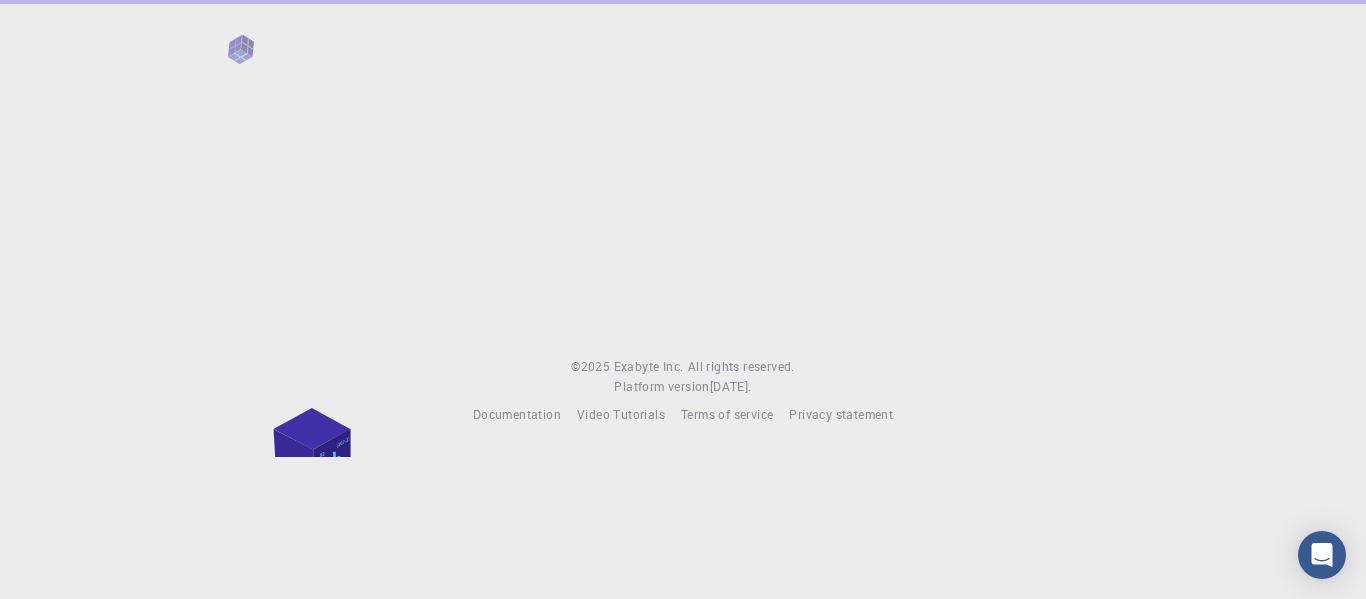 scroll, scrollTop: 0, scrollLeft: 0, axis: both 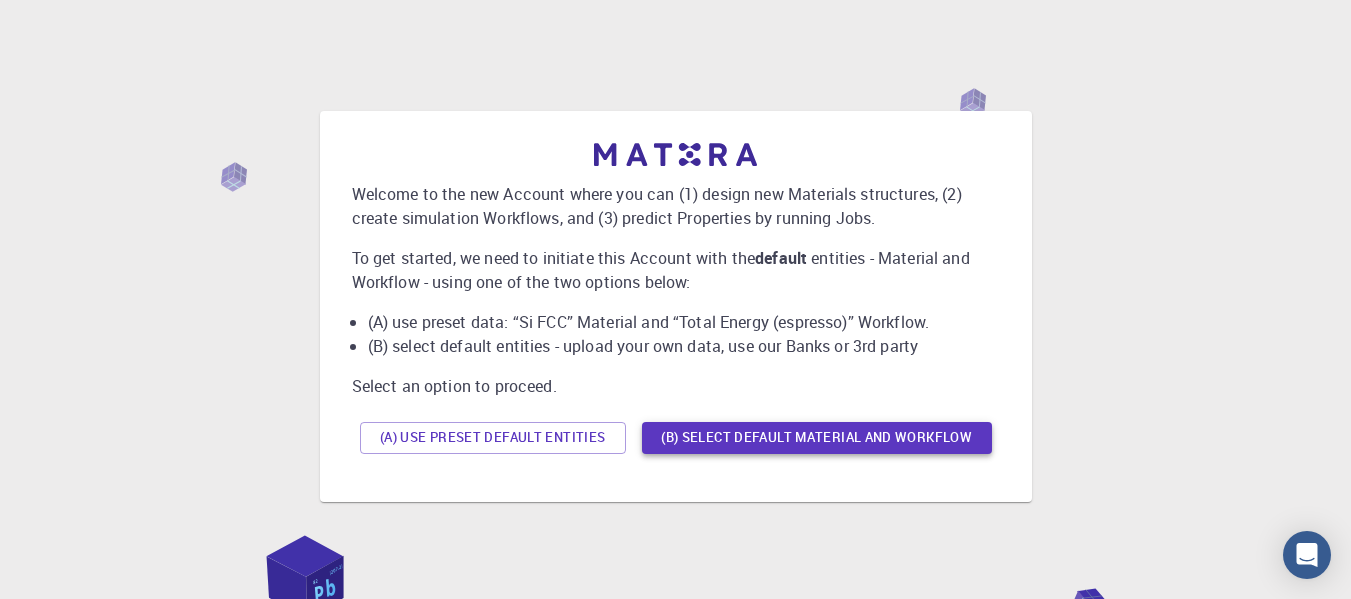 click on "(B) Select default material and workflow" at bounding box center (817, 438) 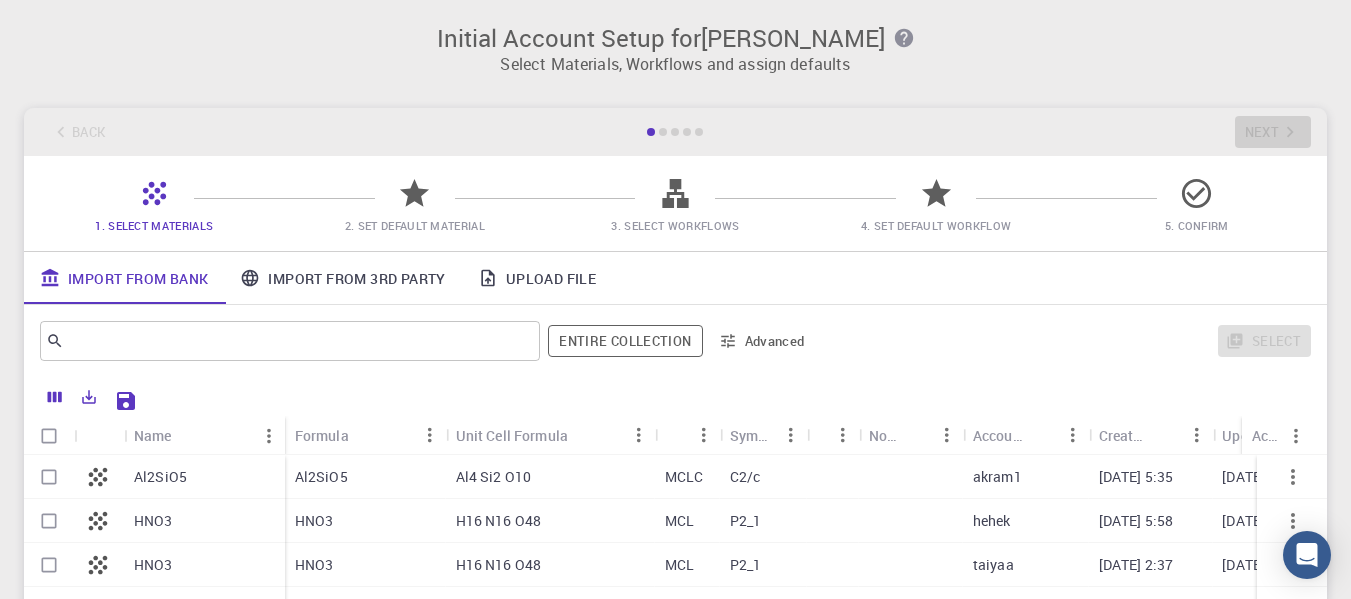 scroll, scrollTop: 309, scrollLeft: 0, axis: vertical 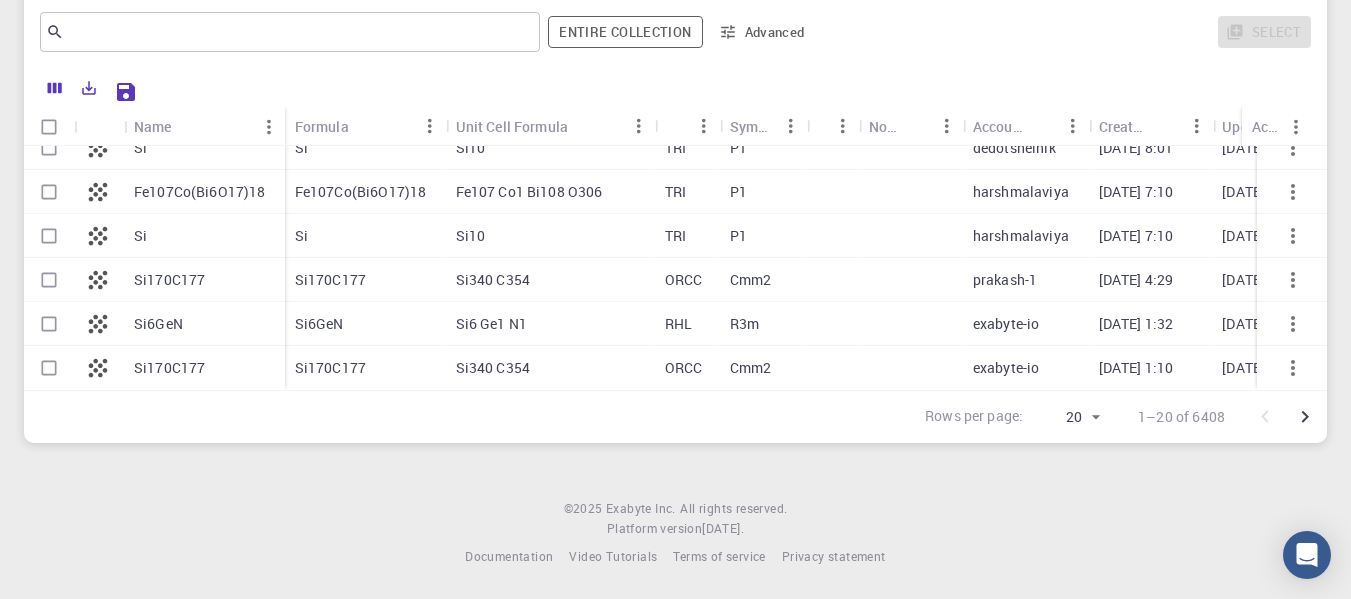 click at bounding box center [911, 280] 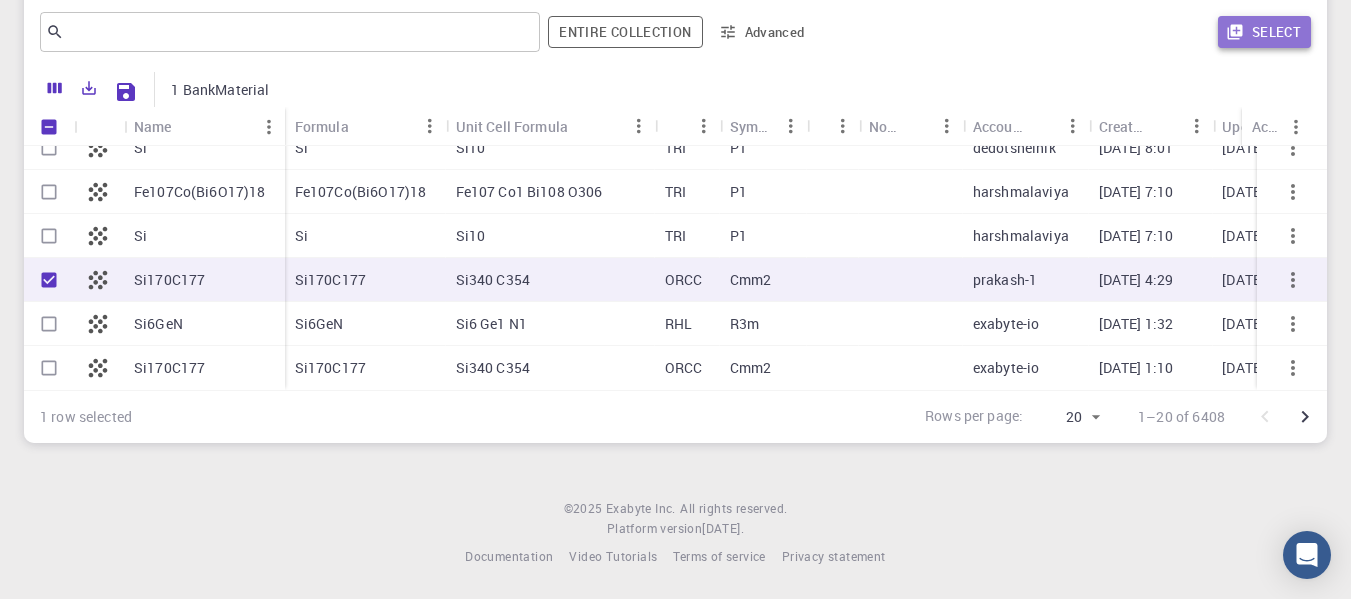 click on "Select" at bounding box center [1264, 32] 